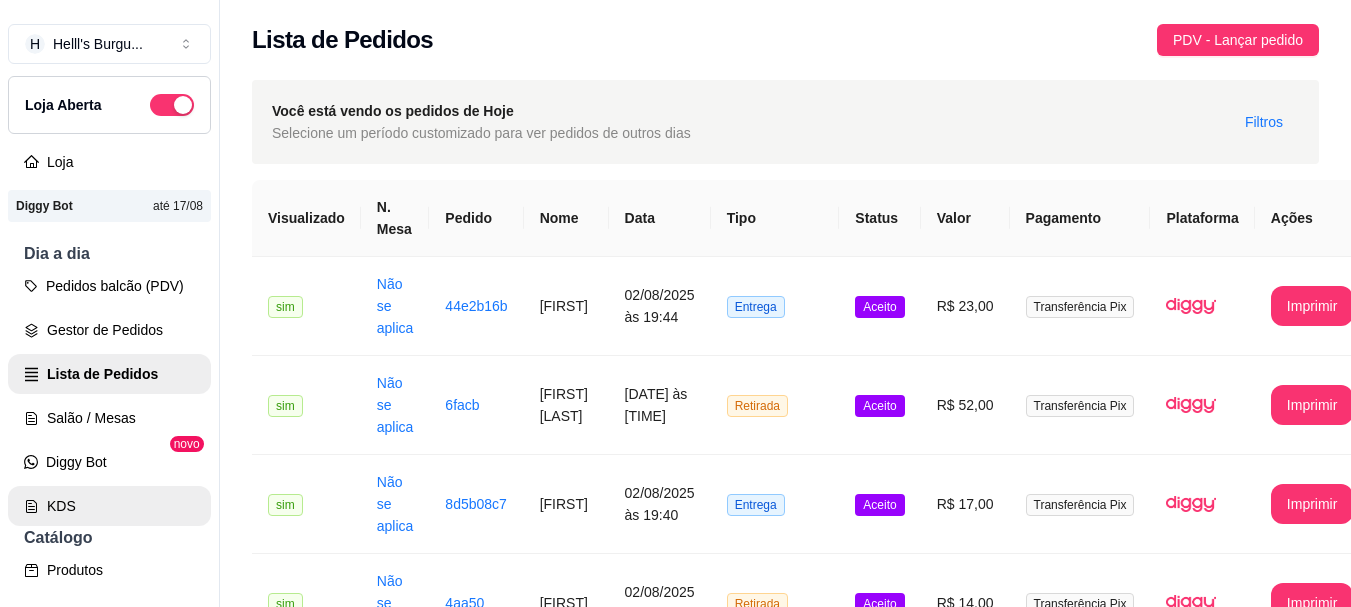scroll, scrollTop: 32, scrollLeft: 0, axis: vertical 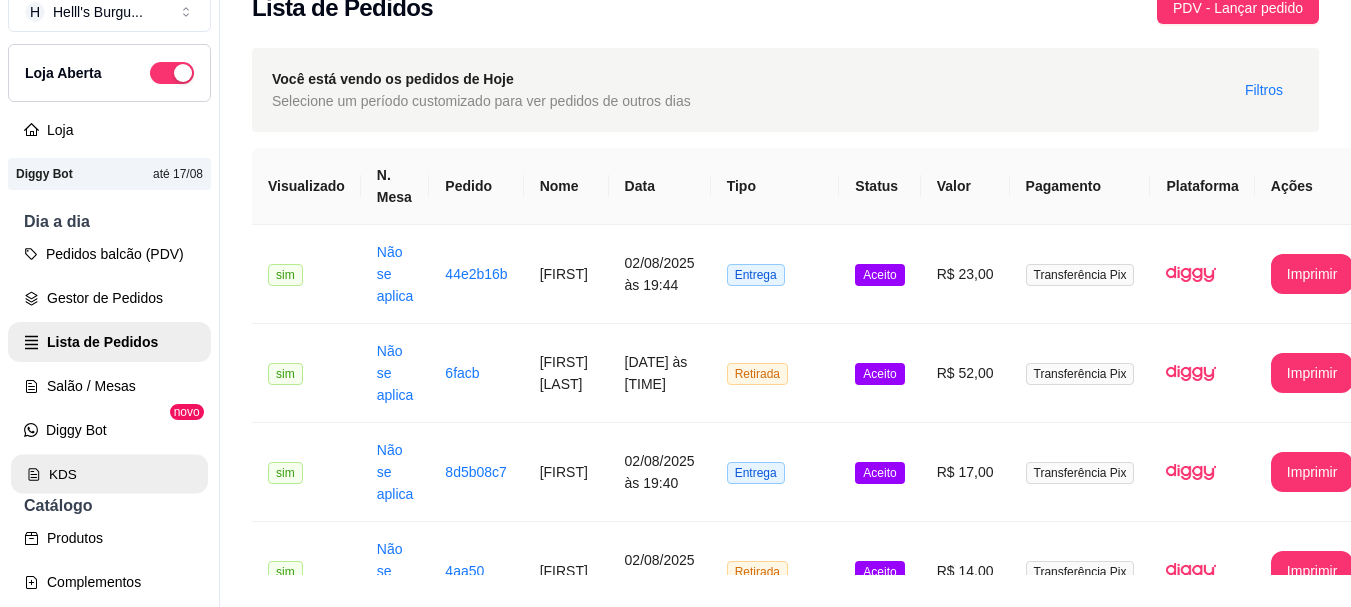 click on "KDS" at bounding box center [109, 474] 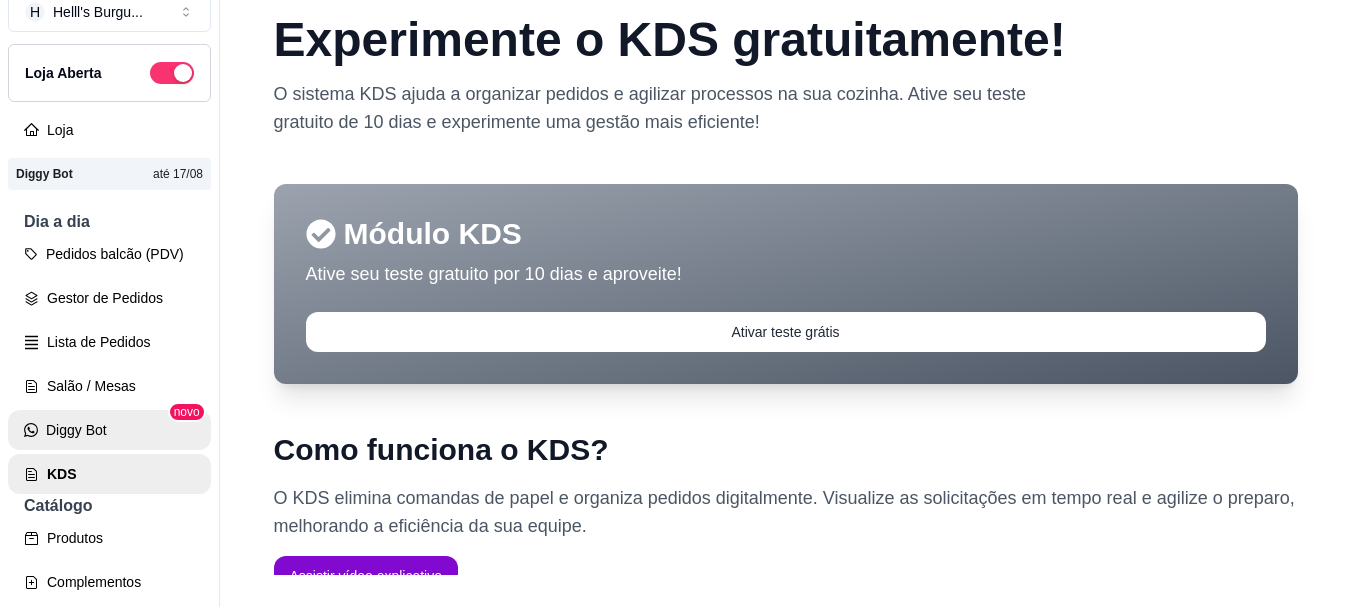 scroll, scrollTop: 0, scrollLeft: 0, axis: both 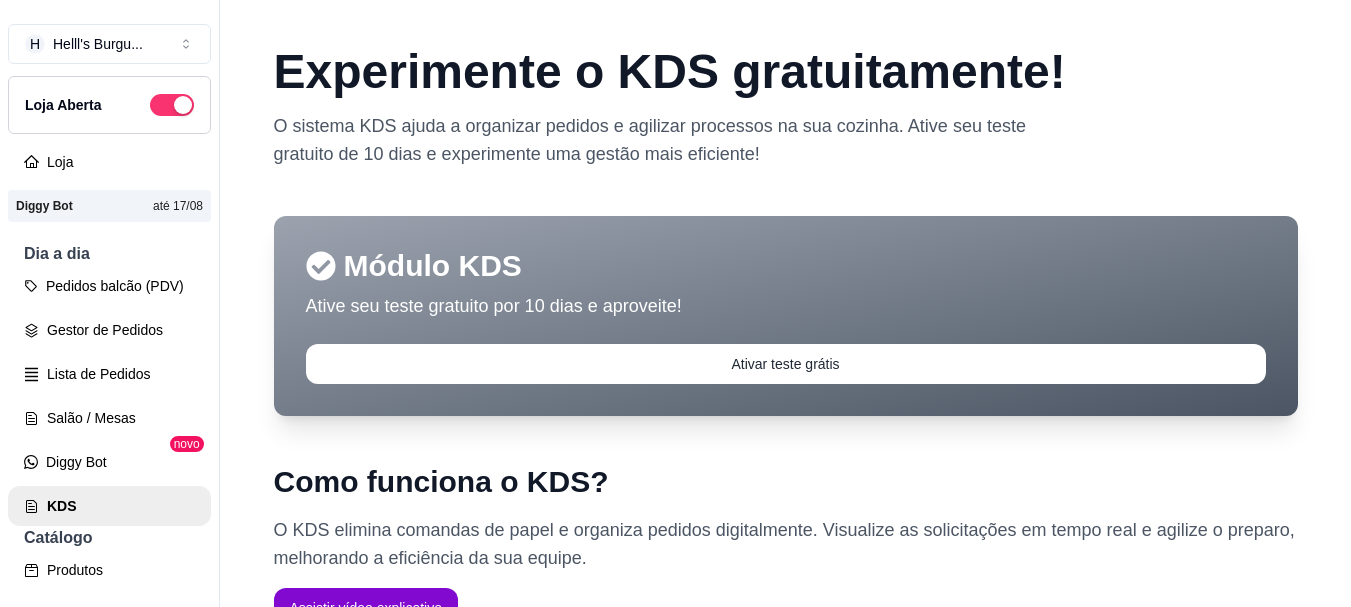 click on "Experimente o KDS gratuitamente ! O sistema KDS ajuda a organizar pedidos e agilizar processos na sua cozinha.   Ative seu teste gratuito de 10 dias e experimente uma gestão mais eficiente!  Módulo KDS Ative seu teste gratuito por 10 dias e aproveite! Ativar teste grátis Como funciona o KDS? O KDS elimina comandas de papel e organiza pedidos digitalmente. Visualize as solicitações em tempo real e agilize o preparo, melhorando a eficiência da sua equipe. Assistir vídeo explicativo" at bounding box center (786, 351) 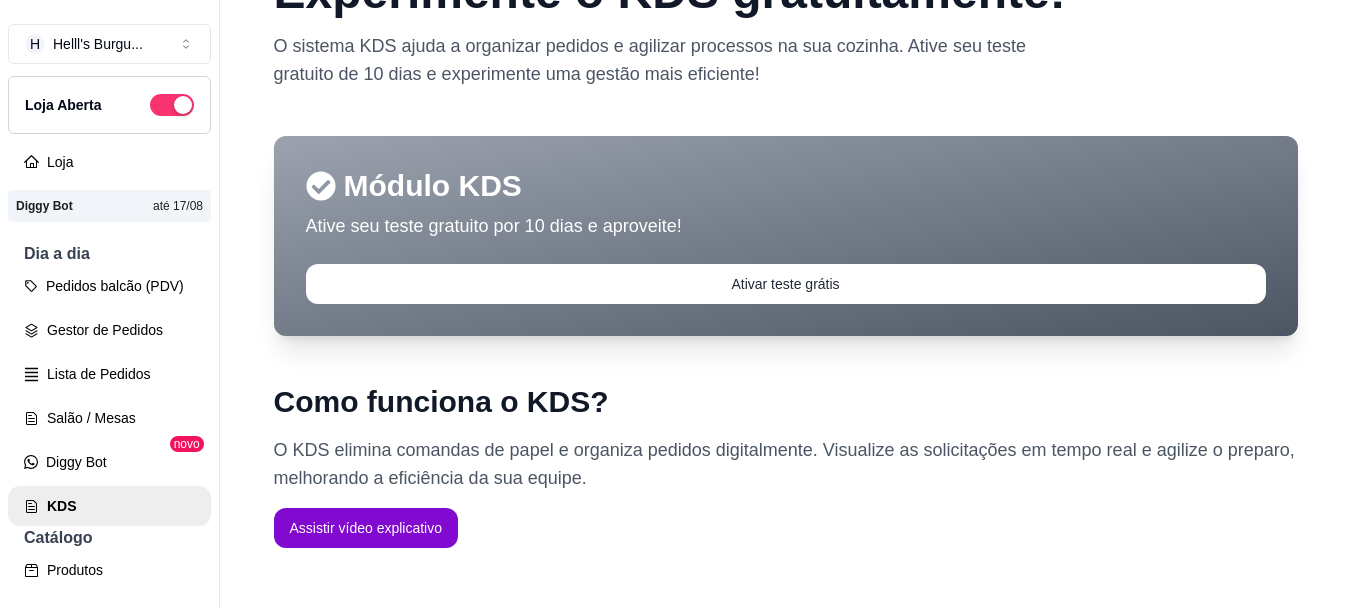 scroll, scrollTop: 120, scrollLeft: 0, axis: vertical 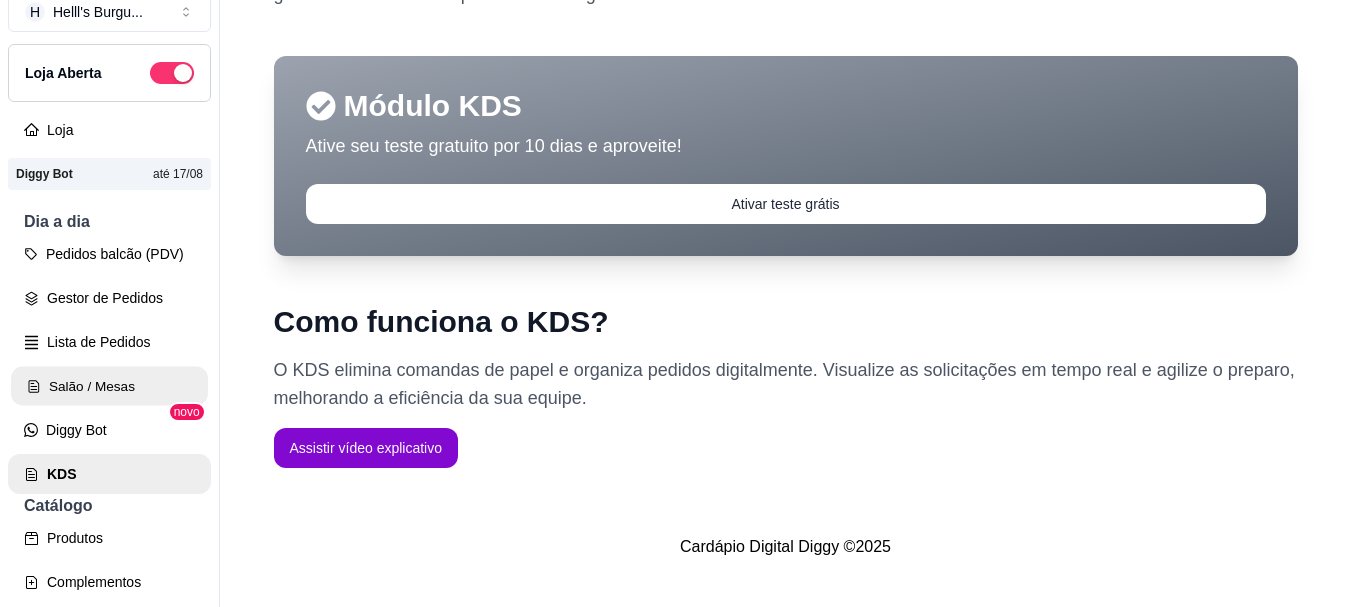 click on "Salão / Mesas" at bounding box center (109, 386) 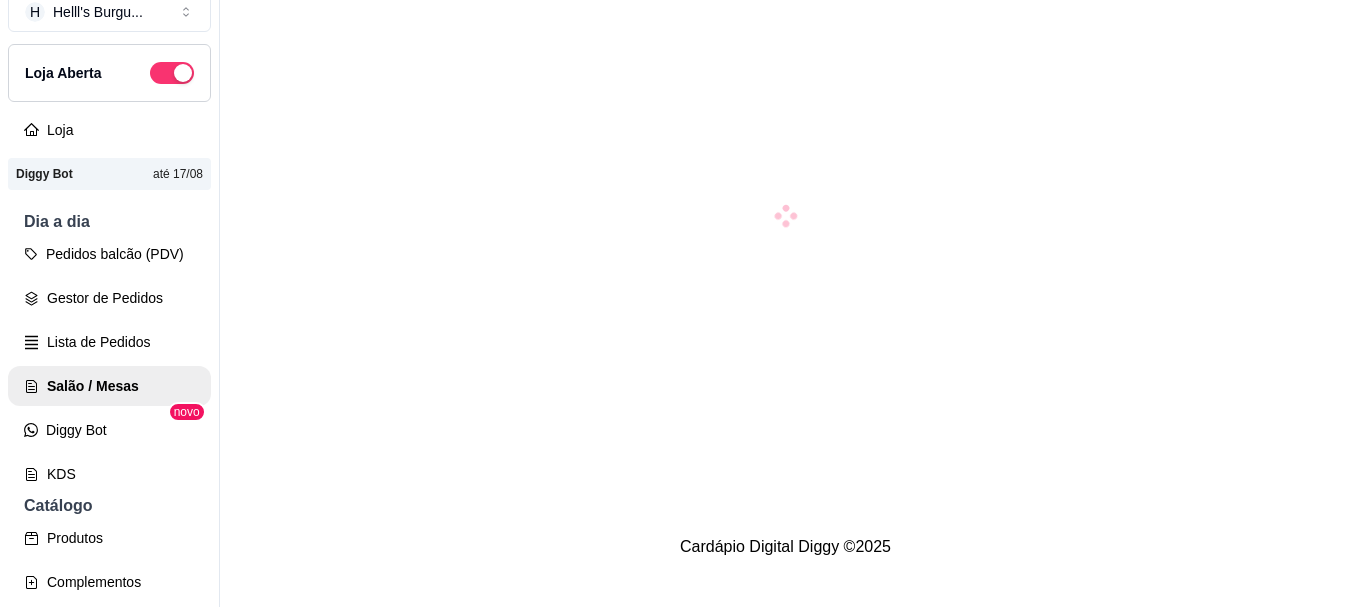 scroll, scrollTop: 0, scrollLeft: 0, axis: both 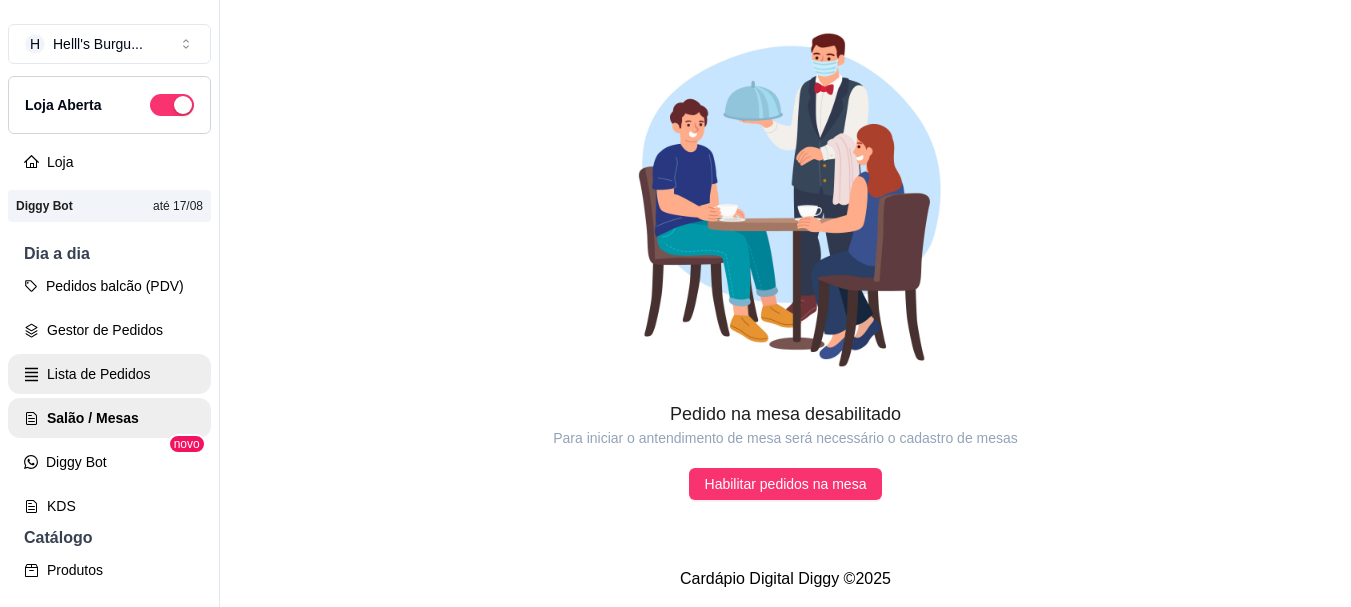 click on "Lista de Pedidos" at bounding box center (109, 374) 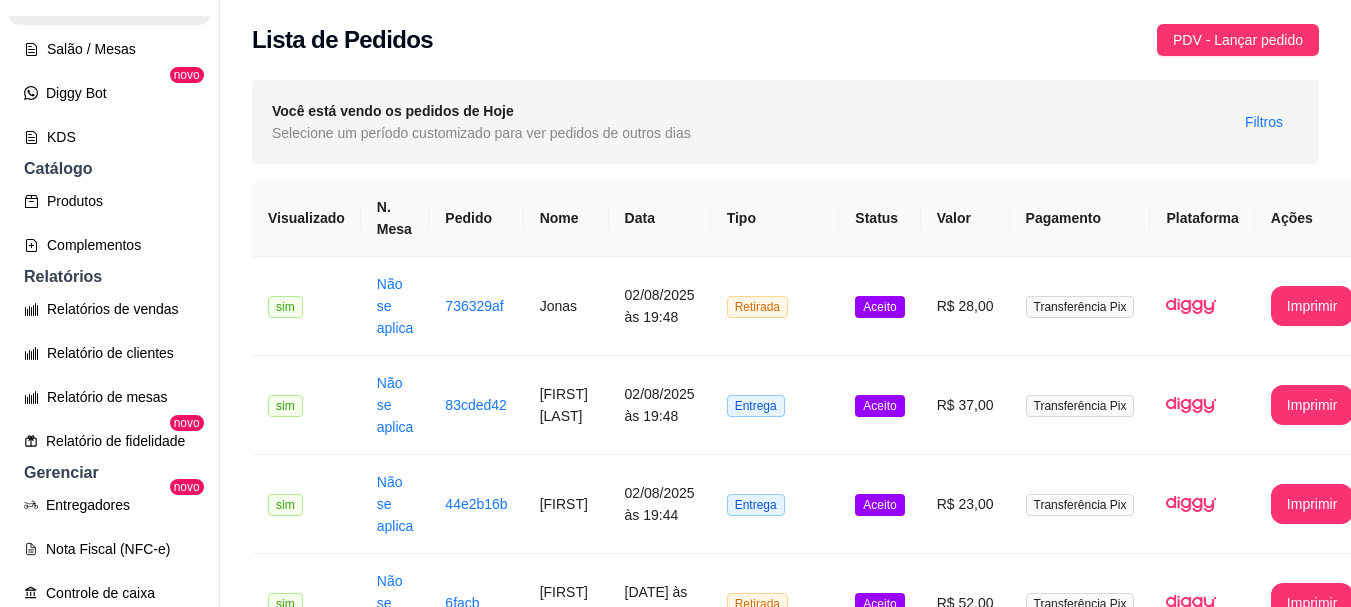 scroll, scrollTop: 507, scrollLeft: 0, axis: vertical 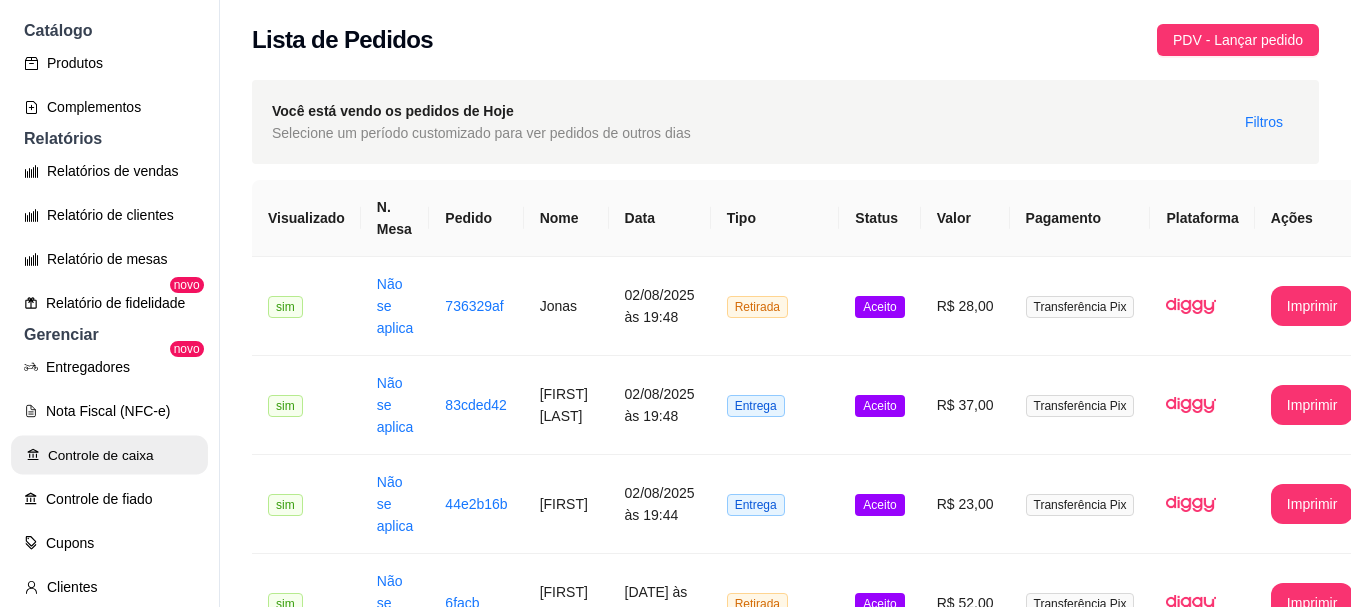 click on "Controle de caixa" at bounding box center (109, 455) 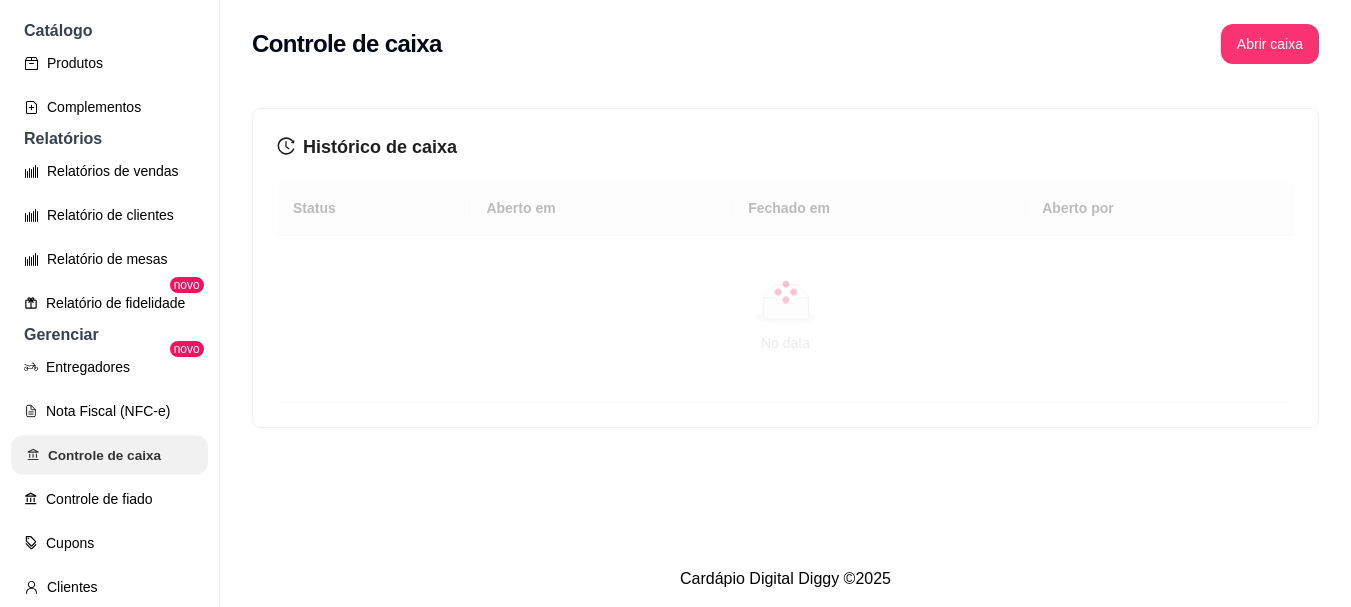 click on "Controle de caixa" at bounding box center [109, 455] 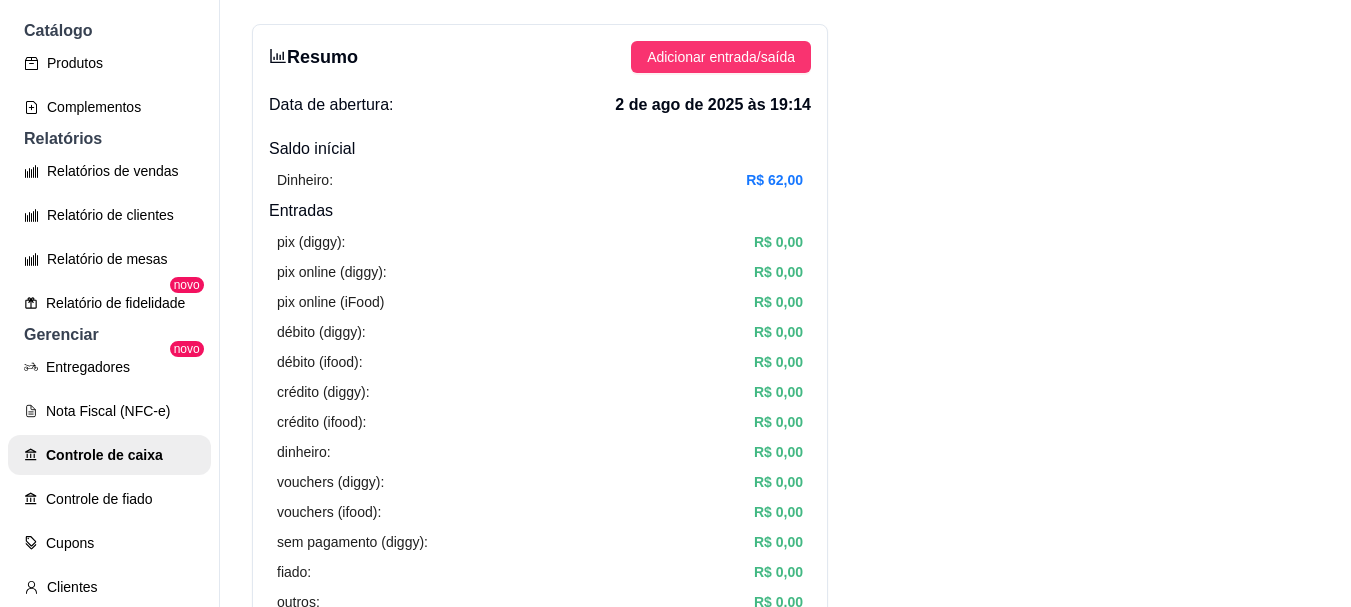 scroll, scrollTop: 0, scrollLeft: 0, axis: both 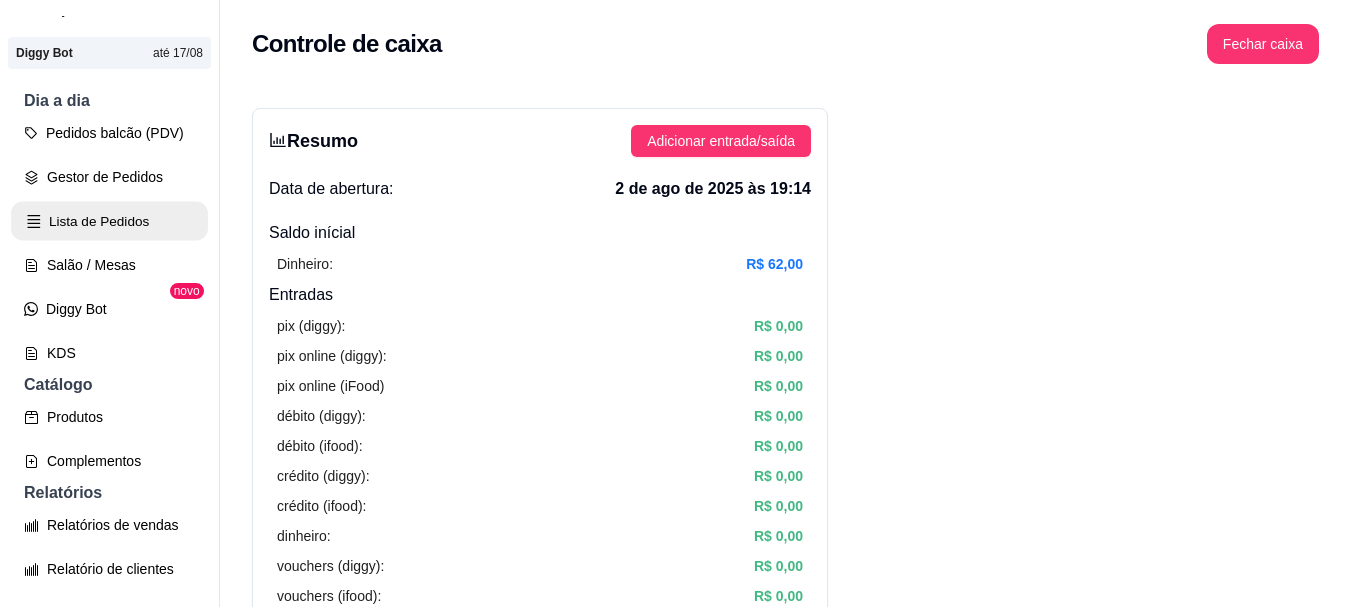 click on "Lista de Pedidos" at bounding box center [109, 221] 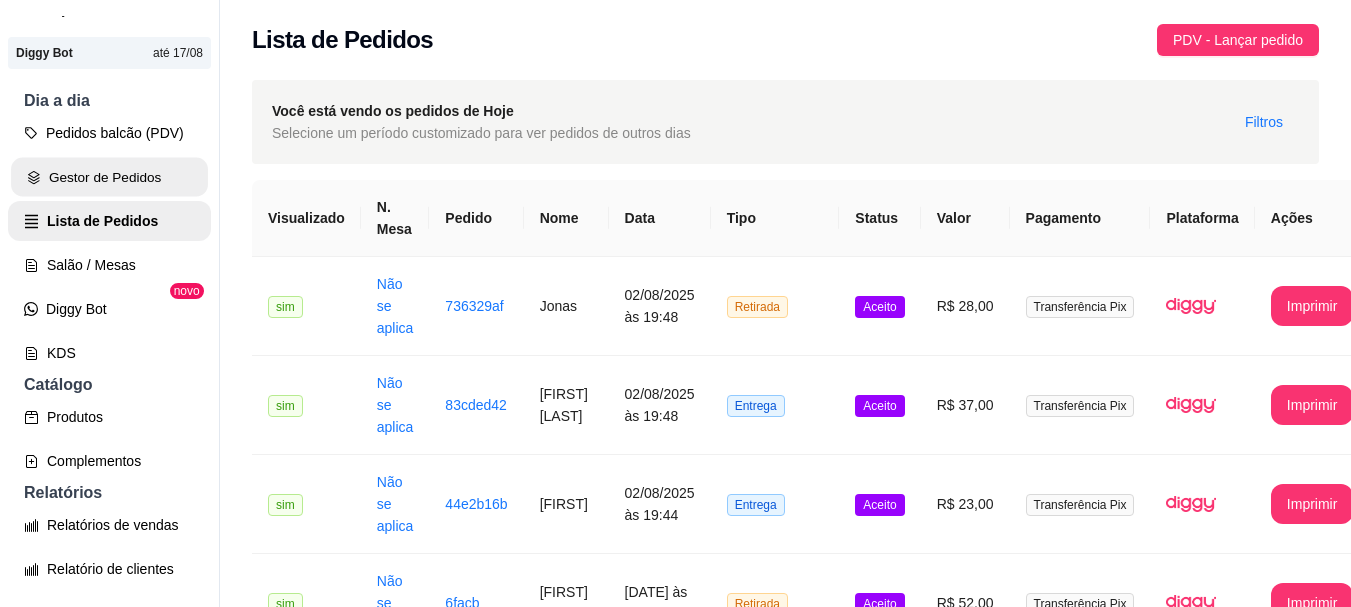 click on "Gestor de Pedidos" at bounding box center (109, 177) 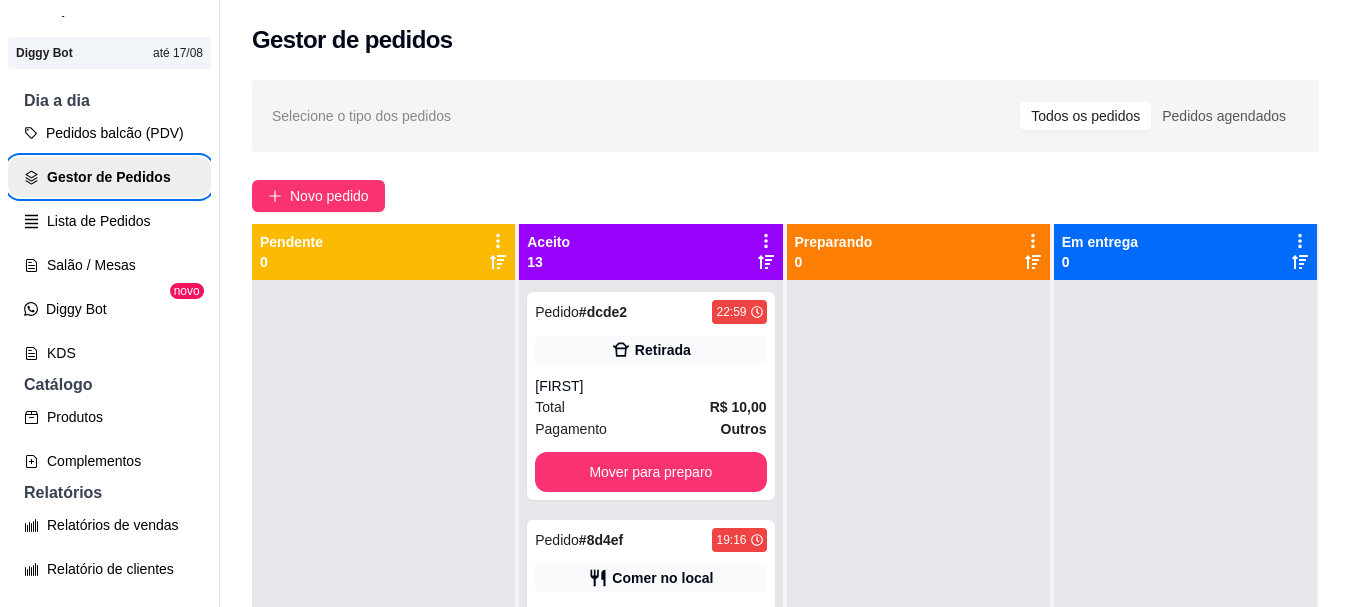 scroll, scrollTop: 193, scrollLeft: 0, axis: vertical 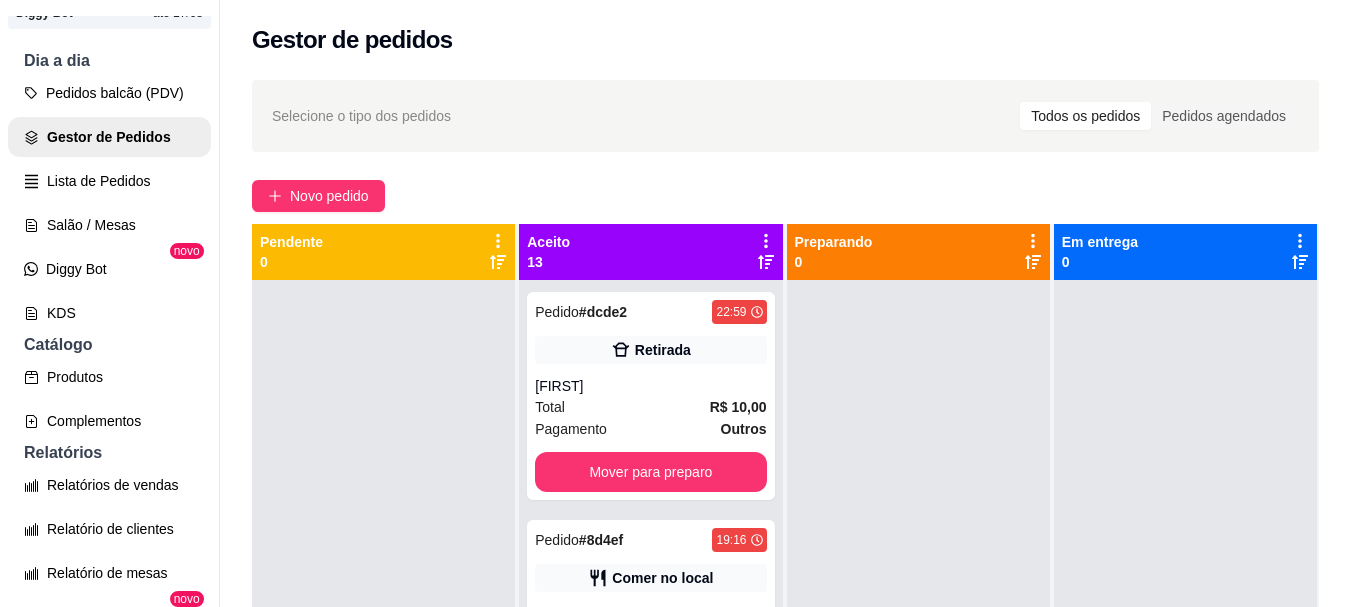 click on "Novo pedido" at bounding box center [785, 196] 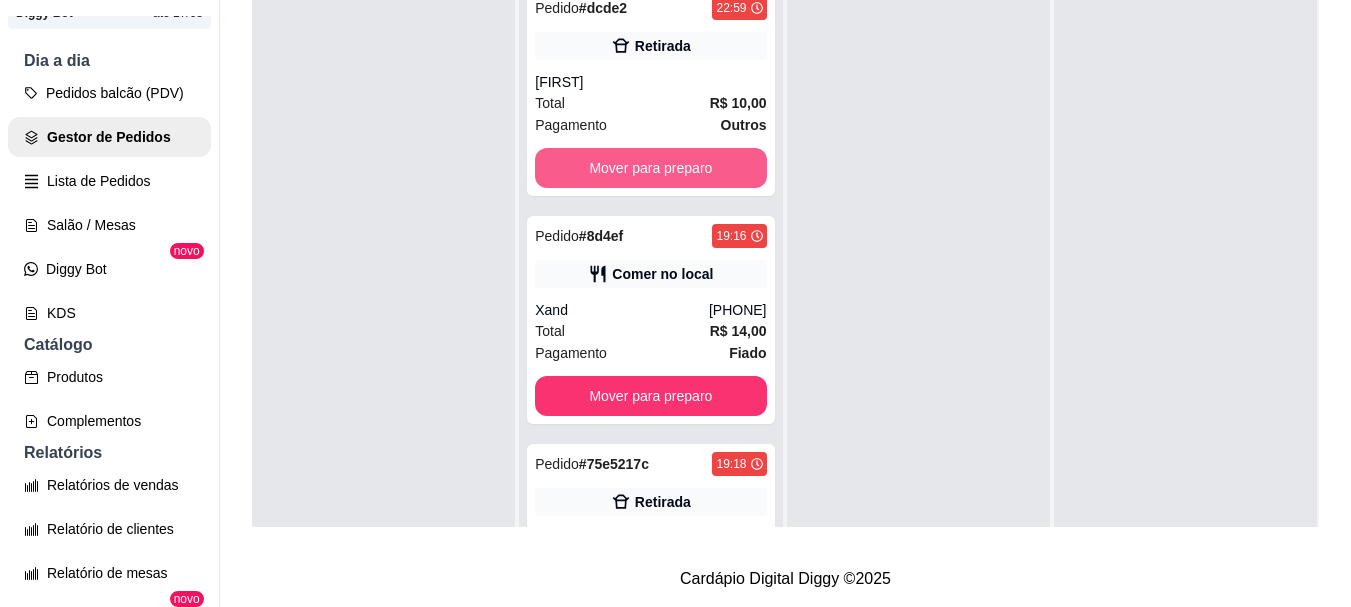 scroll, scrollTop: 319, scrollLeft: 0, axis: vertical 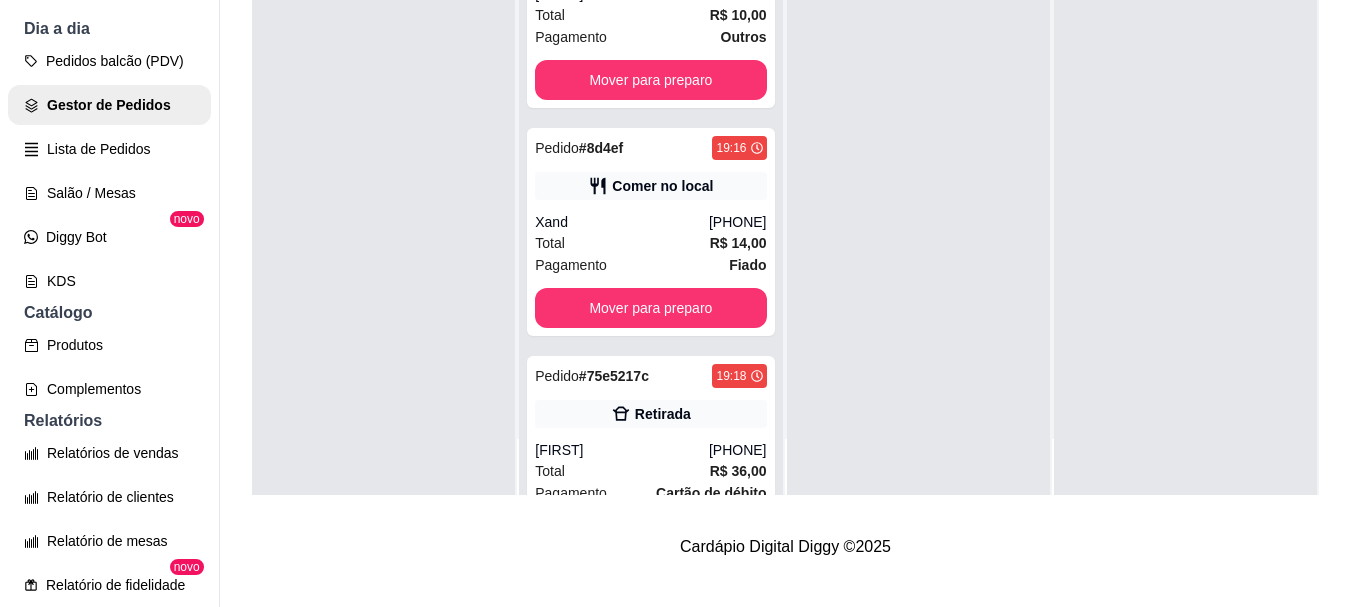 drag, startPoint x: 1269, startPoint y: 300, endPoint x: 1253, endPoint y: 406, distance: 107.200745 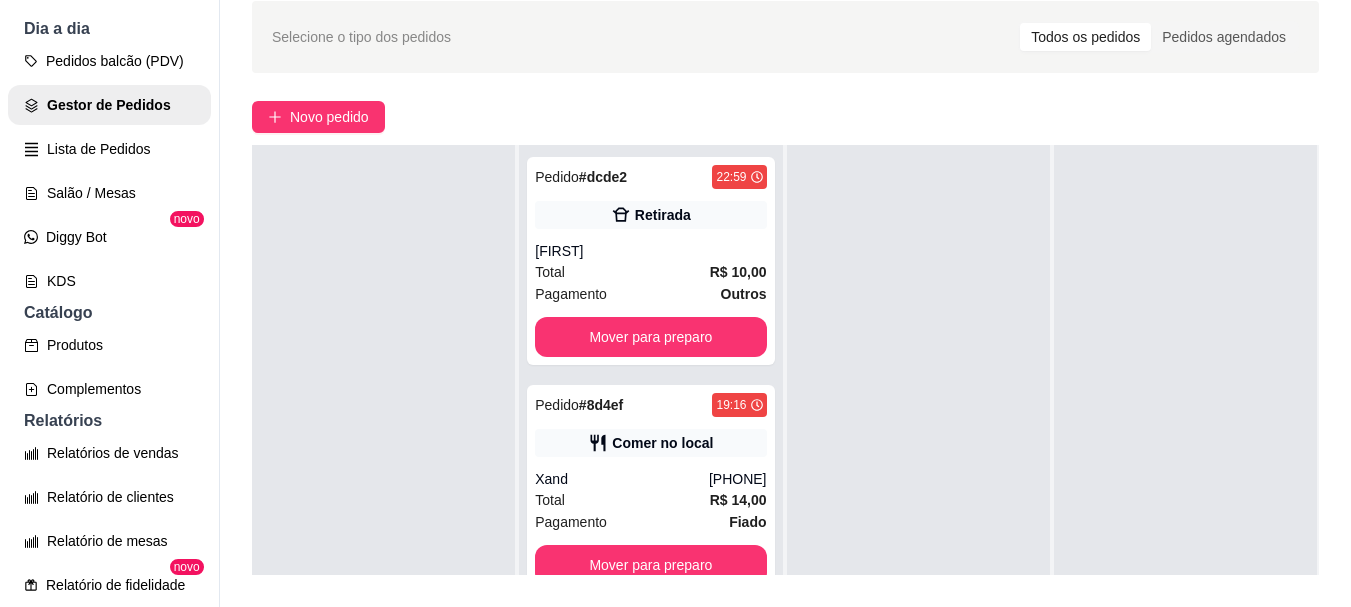 scroll, scrollTop: 0, scrollLeft: 0, axis: both 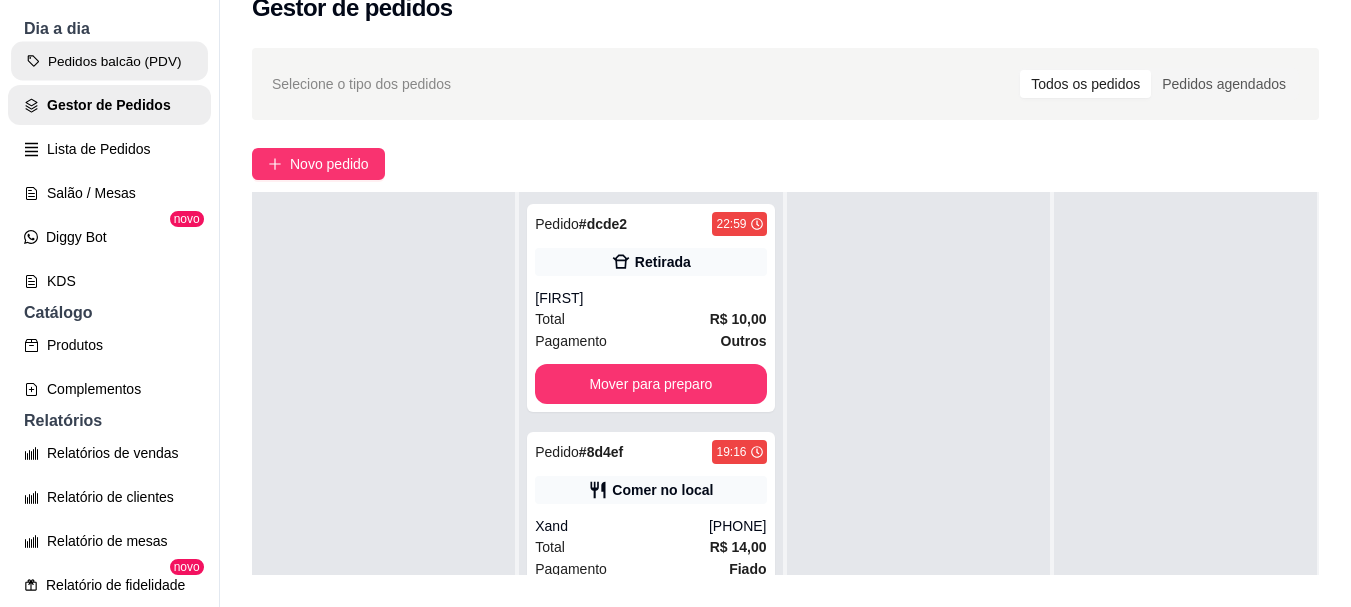 click on "Pedidos balcão (PDV)" at bounding box center (109, 61) 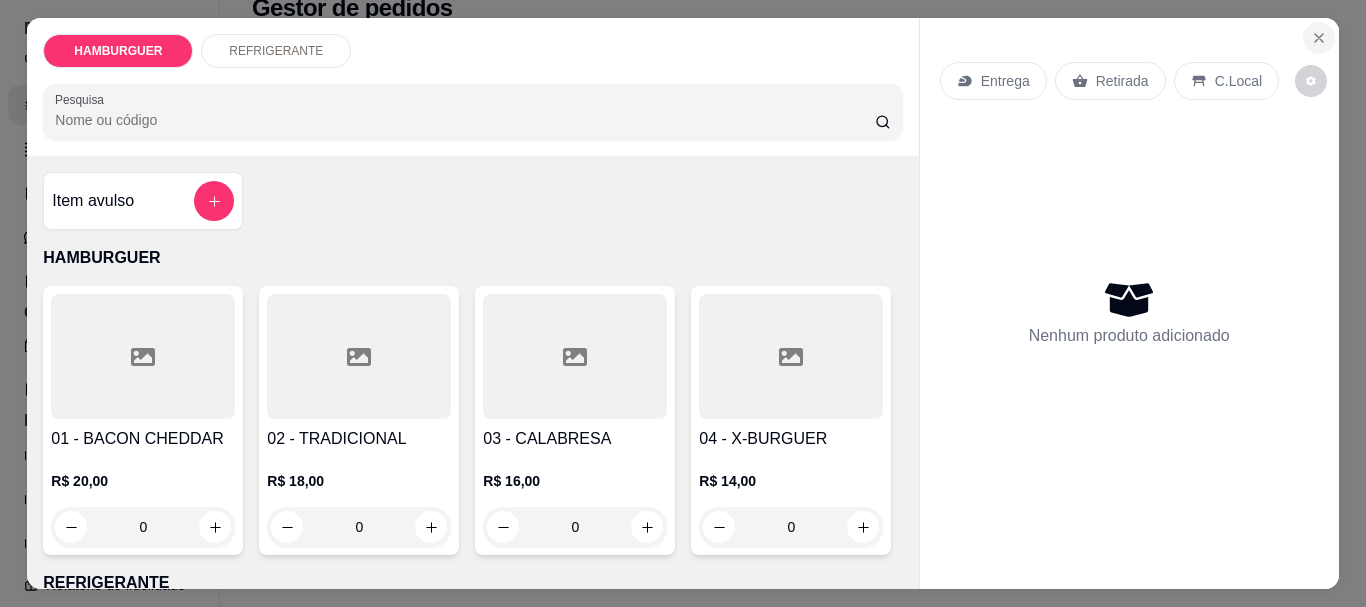 click 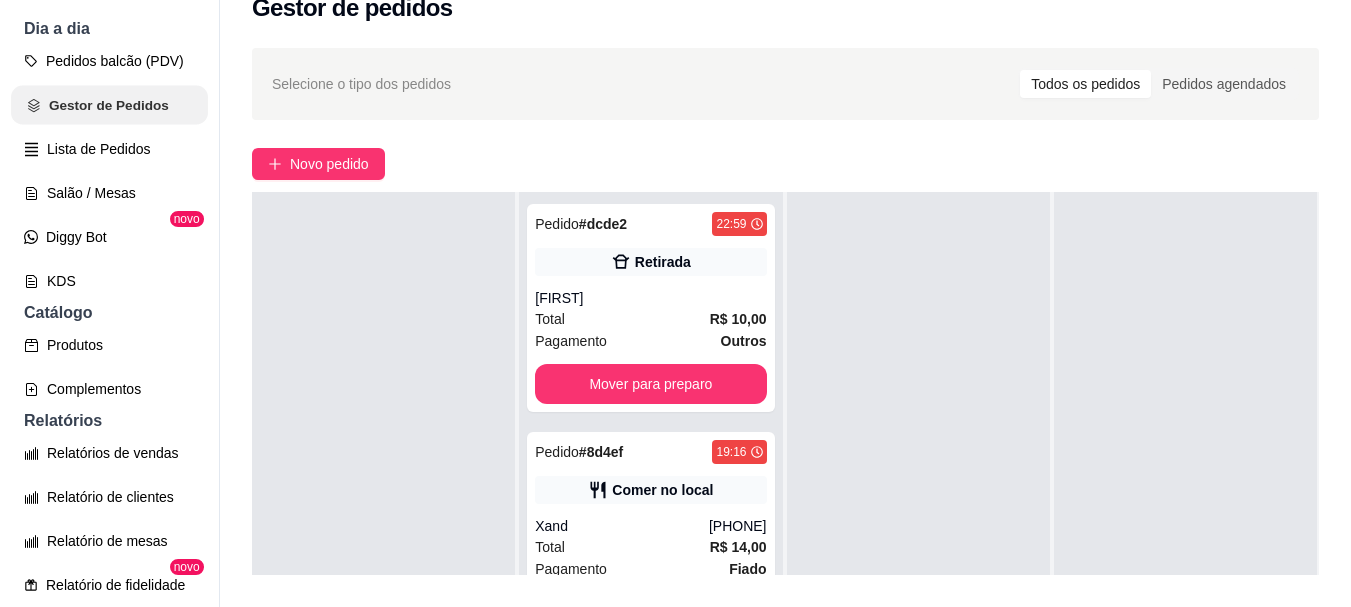 click on "Gestor de Pedidos" at bounding box center (109, 105) 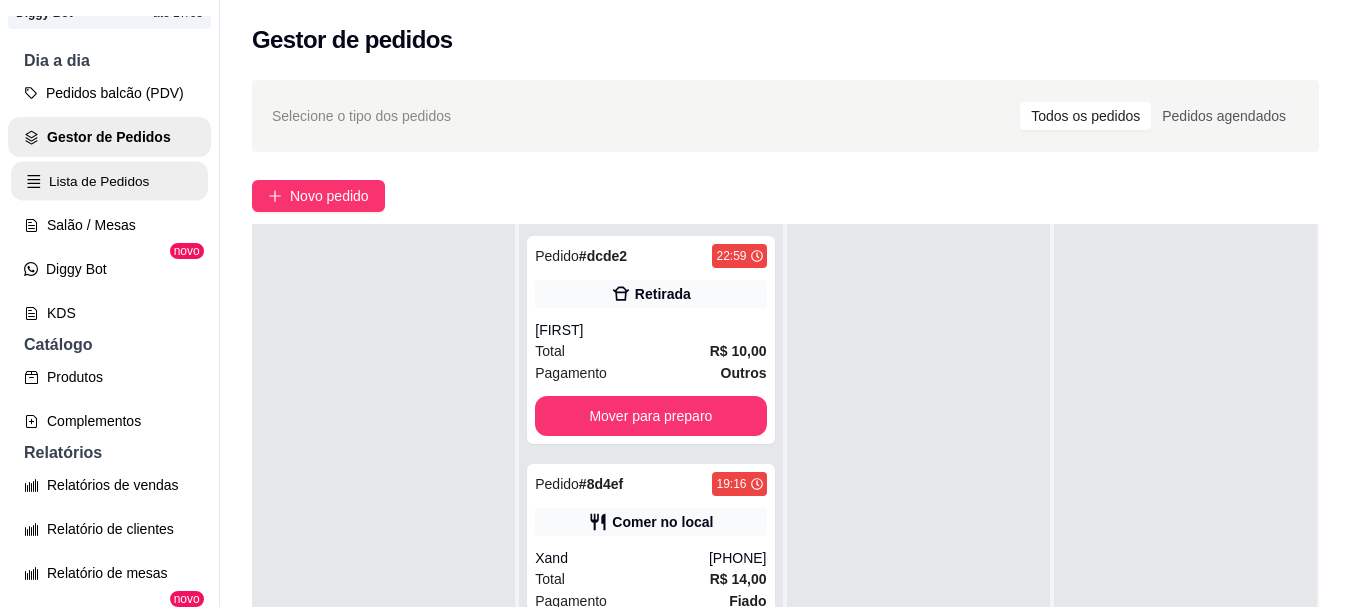 click on "Lista de Pedidos" at bounding box center (109, 181) 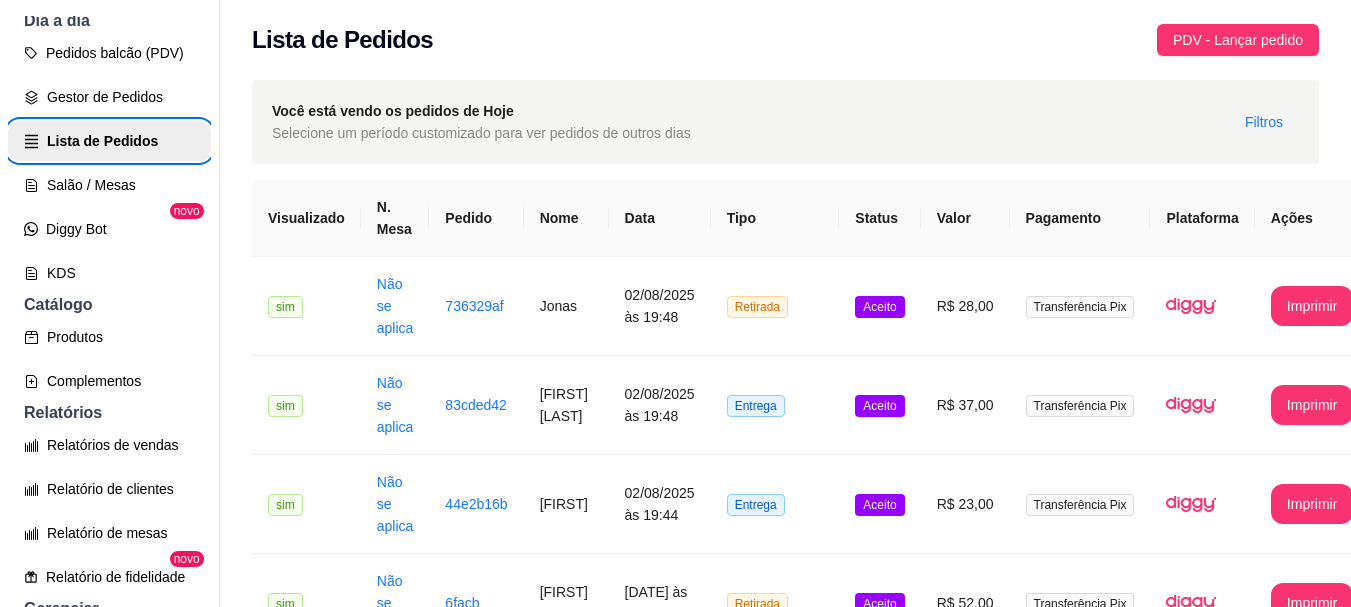 scroll, scrollTop: 273, scrollLeft: 0, axis: vertical 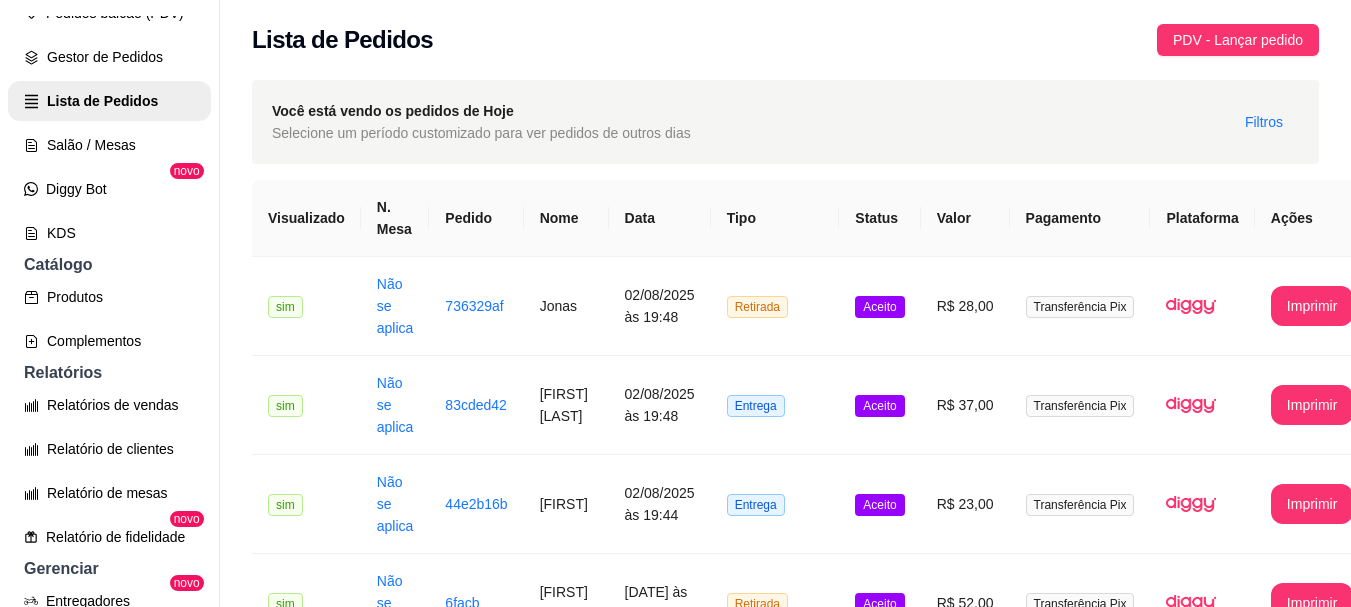 click on "Lista de Pedidos PDV - Lançar pedido" at bounding box center [785, 34] 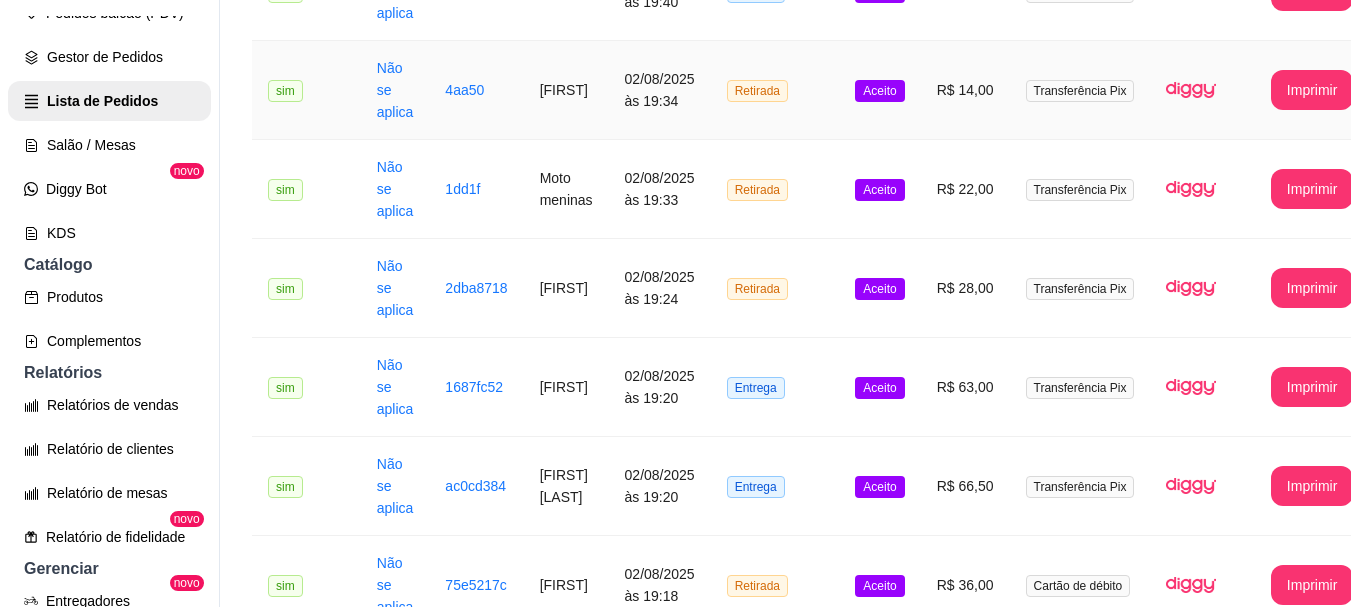 scroll, scrollTop: 997, scrollLeft: 0, axis: vertical 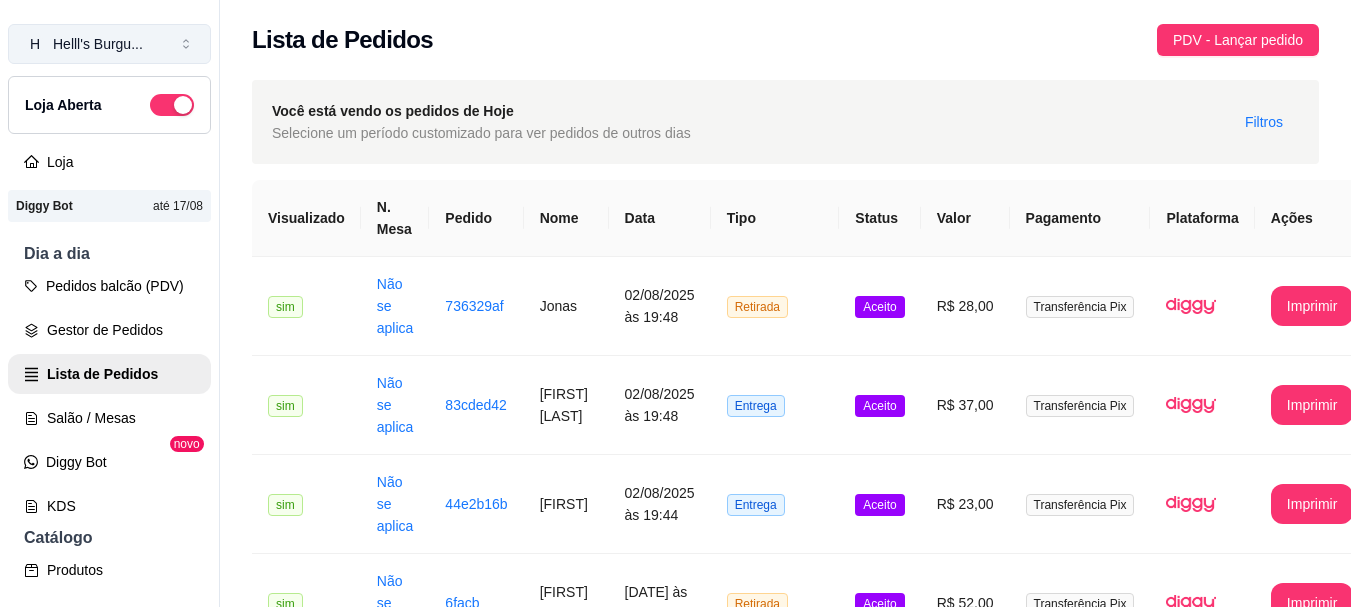 click on "Helll's Burgu ..." at bounding box center [98, 44] 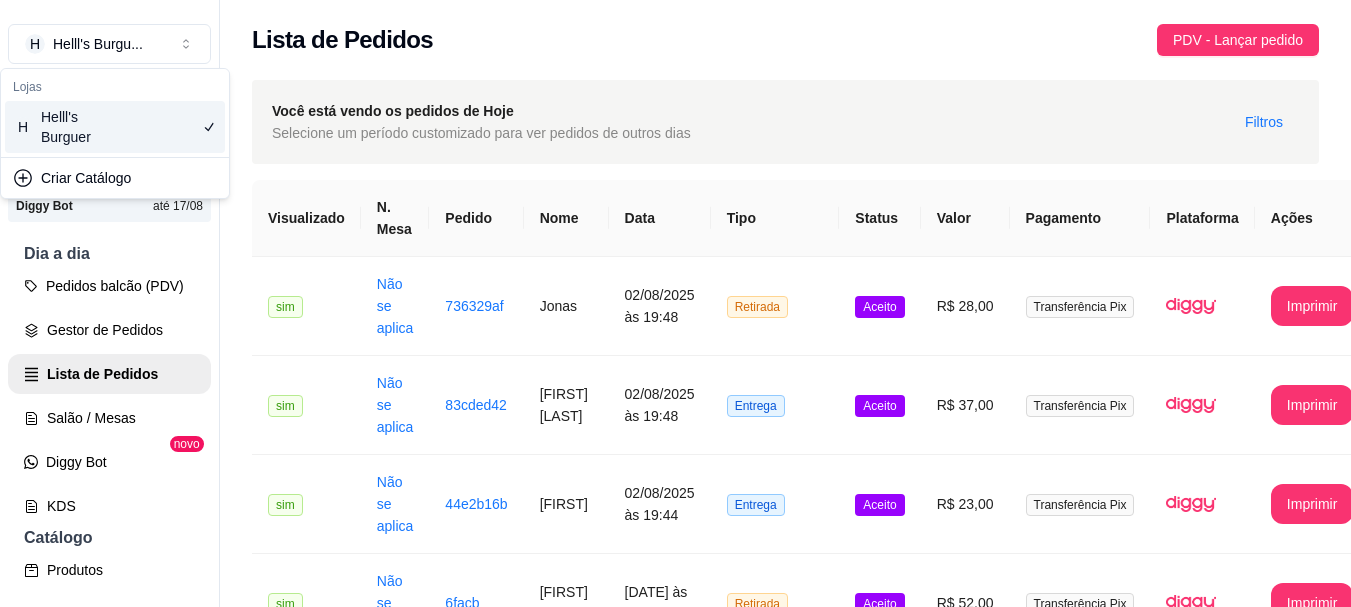 click on "Helll's Burguer" at bounding box center (86, 127) 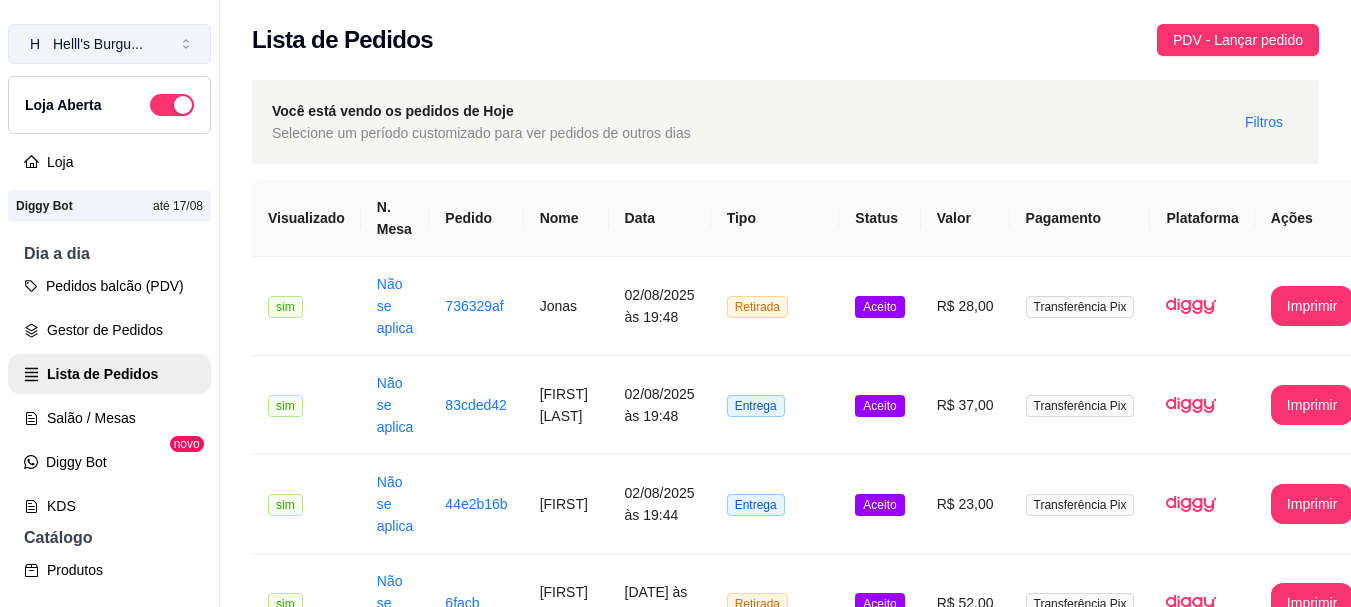 click on "Helll's Burgu ..." at bounding box center (98, 44) 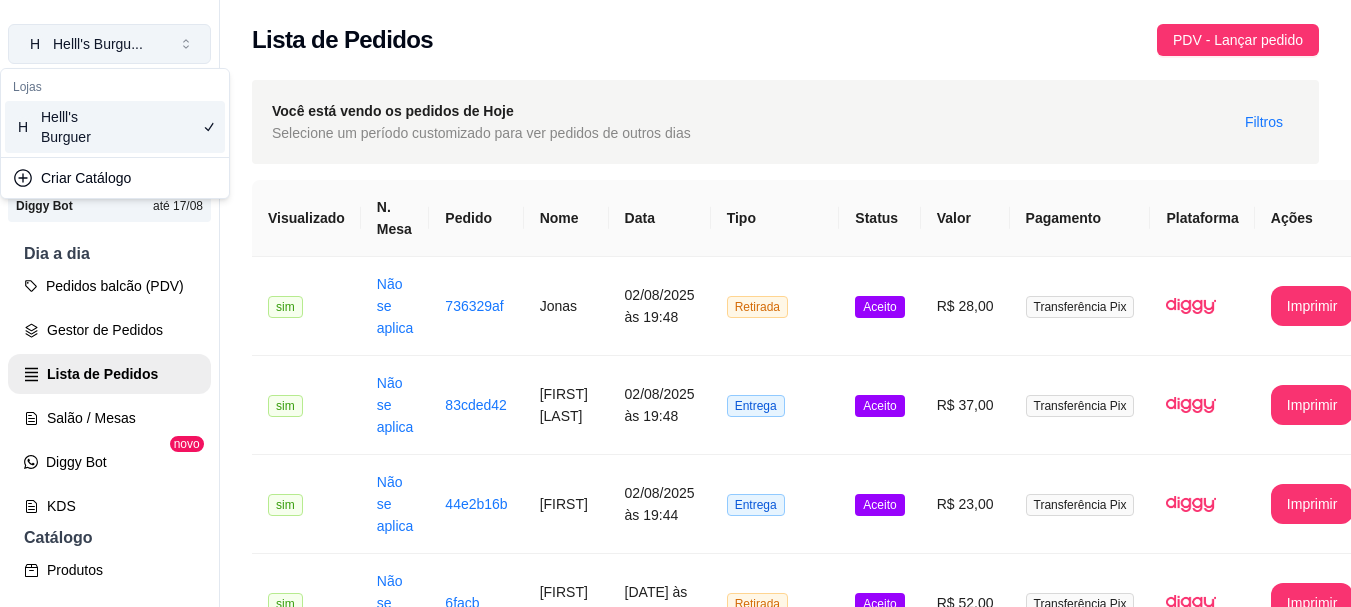 click on "H Helll's Burgu ..." at bounding box center (109, 44) 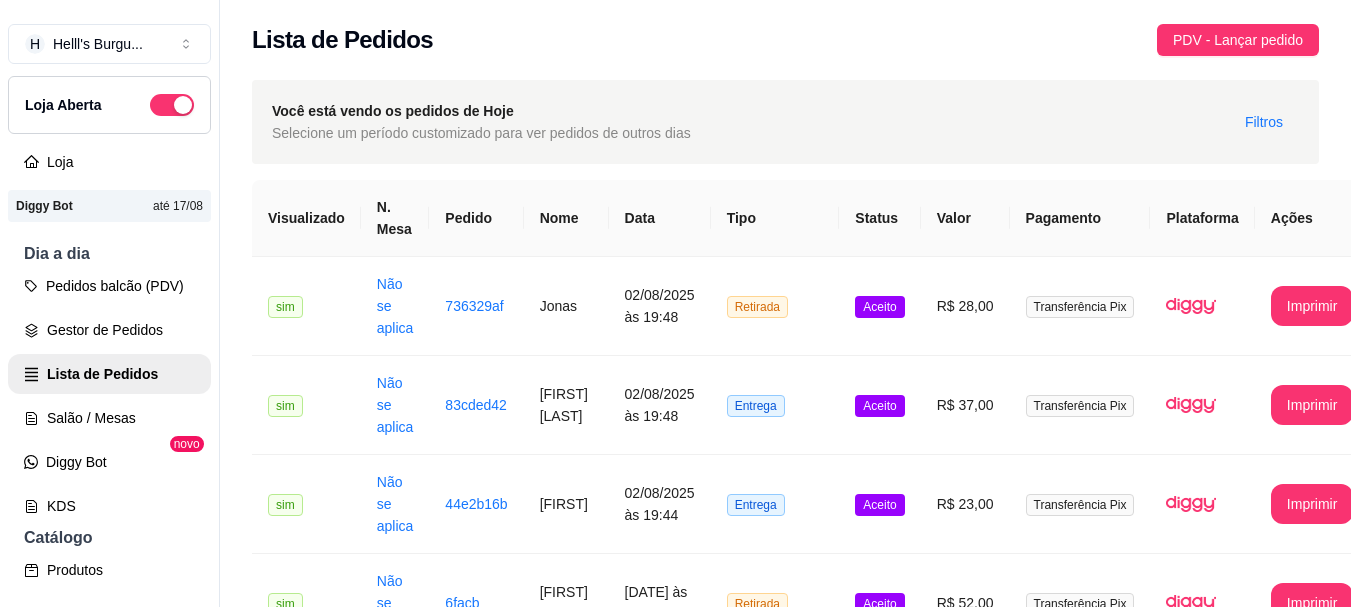type 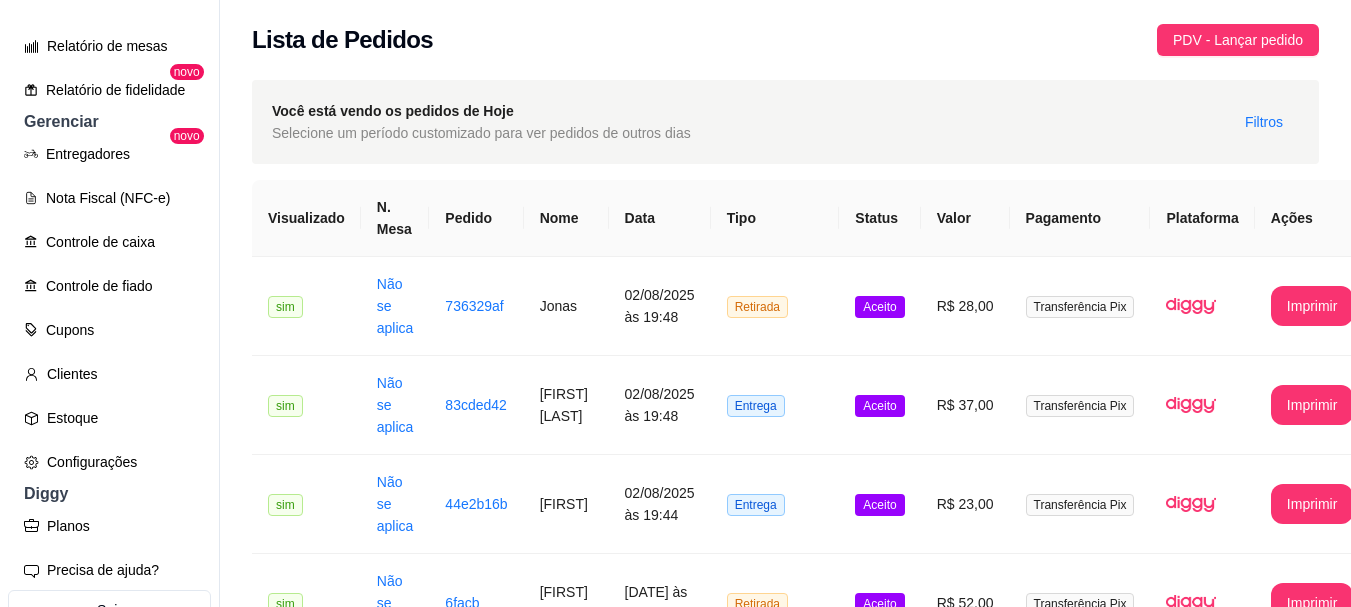 scroll, scrollTop: 807, scrollLeft: 0, axis: vertical 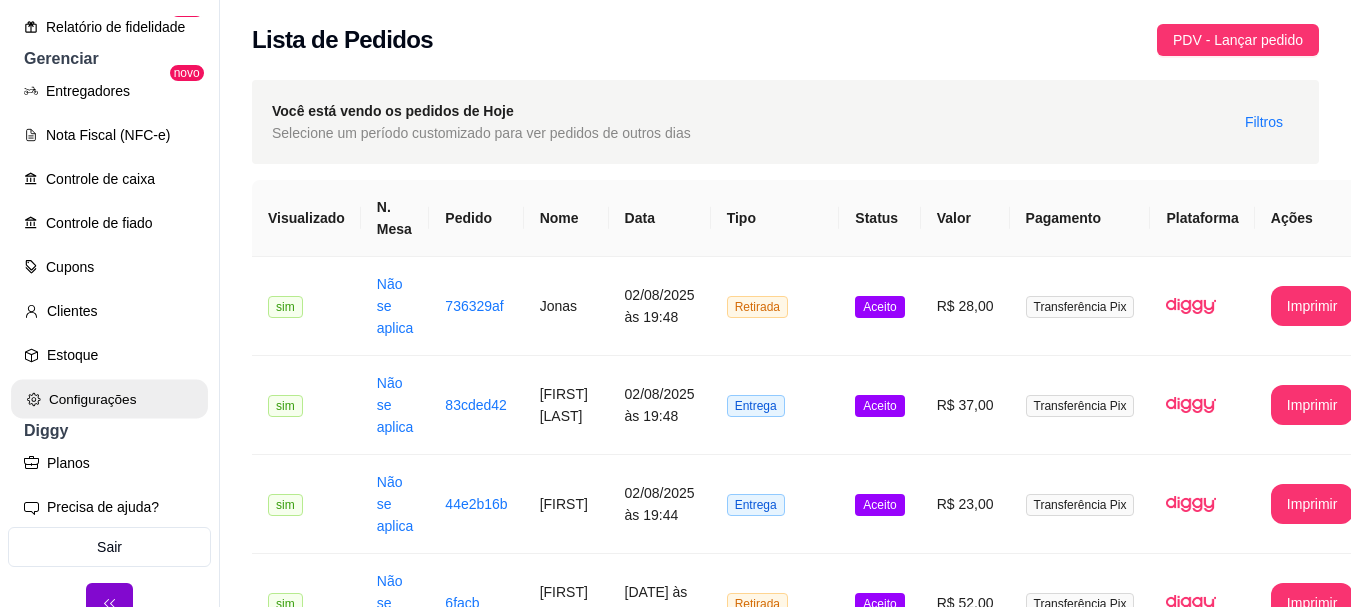 click on "Configurações" at bounding box center [109, 399] 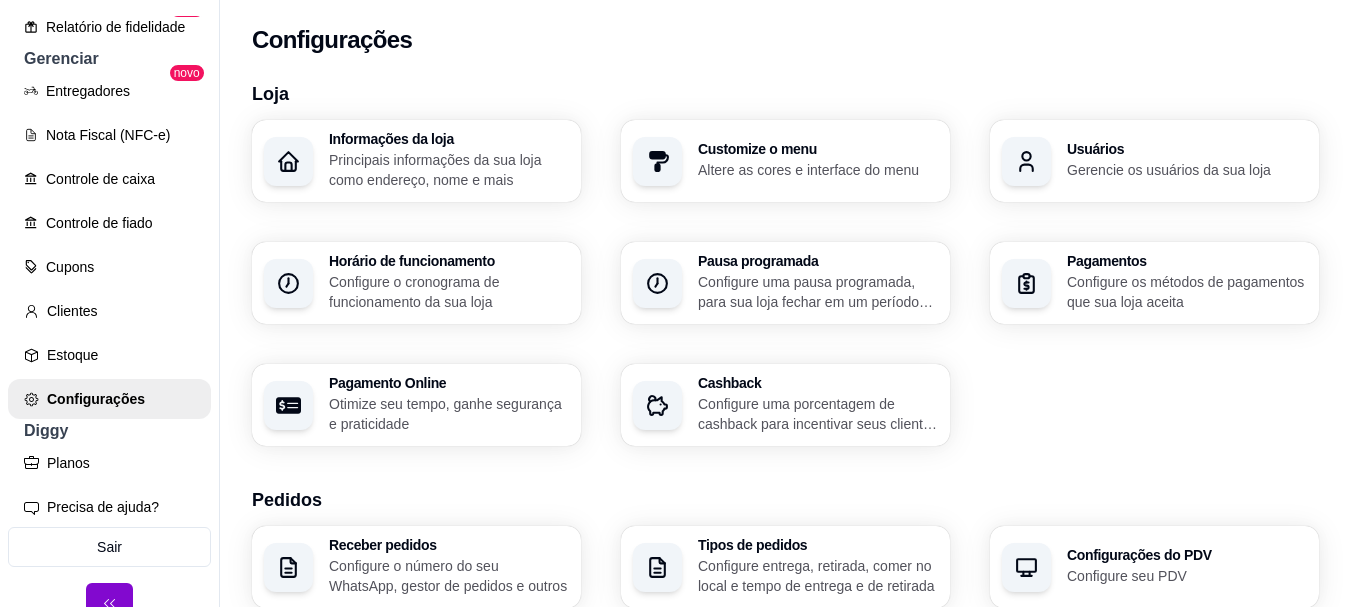 click on "Configurações" at bounding box center (785, 40) 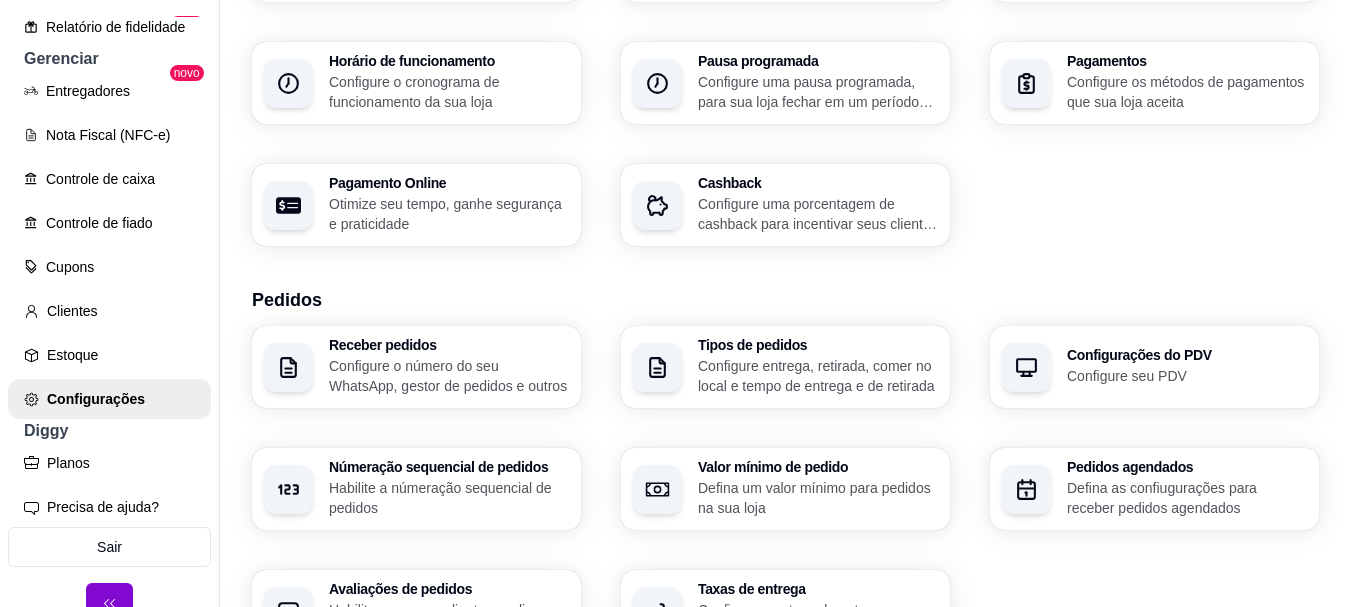 scroll, scrollTop: 240, scrollLeft: 0, axis: vertical 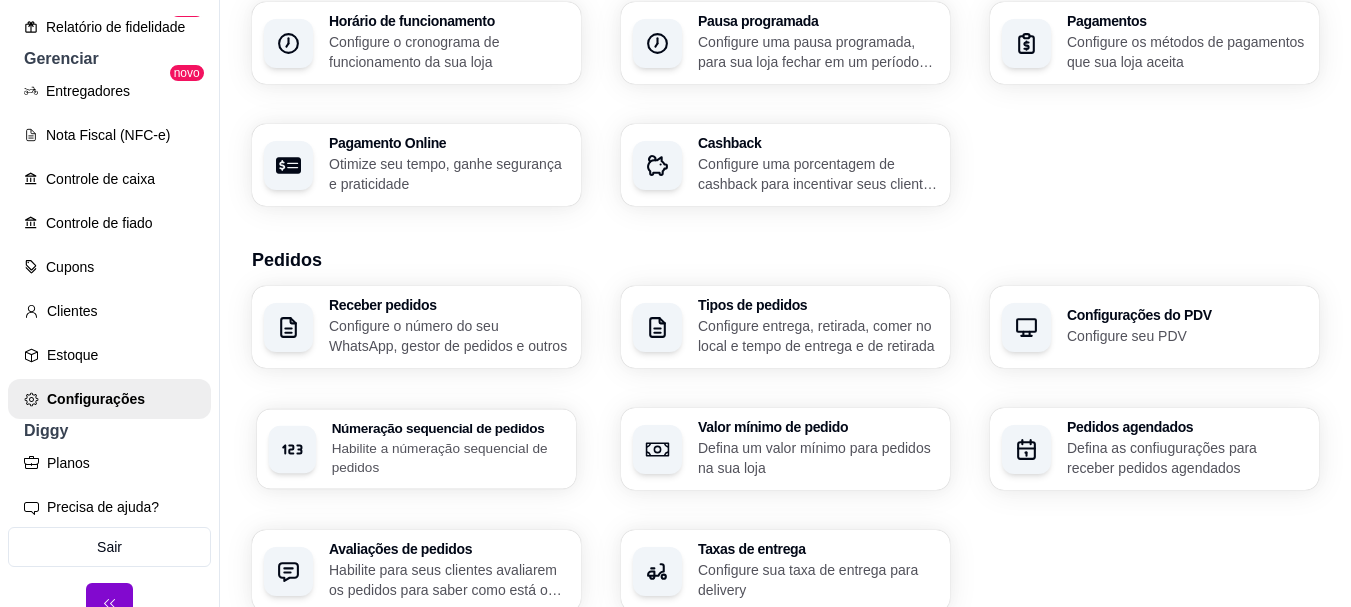 click on "Númeração sequencial de pedidos Habilite a númeração sequencial de pedidos" at bounding box center (448, 449) 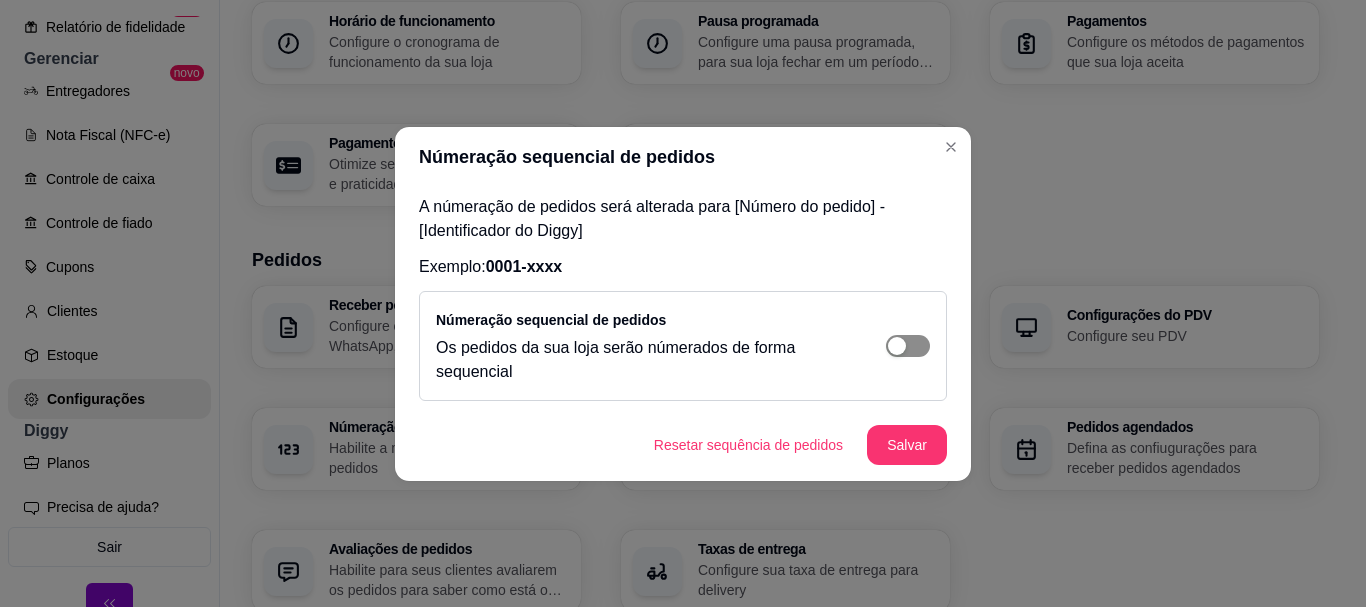 click at bounding box center [897, 346] 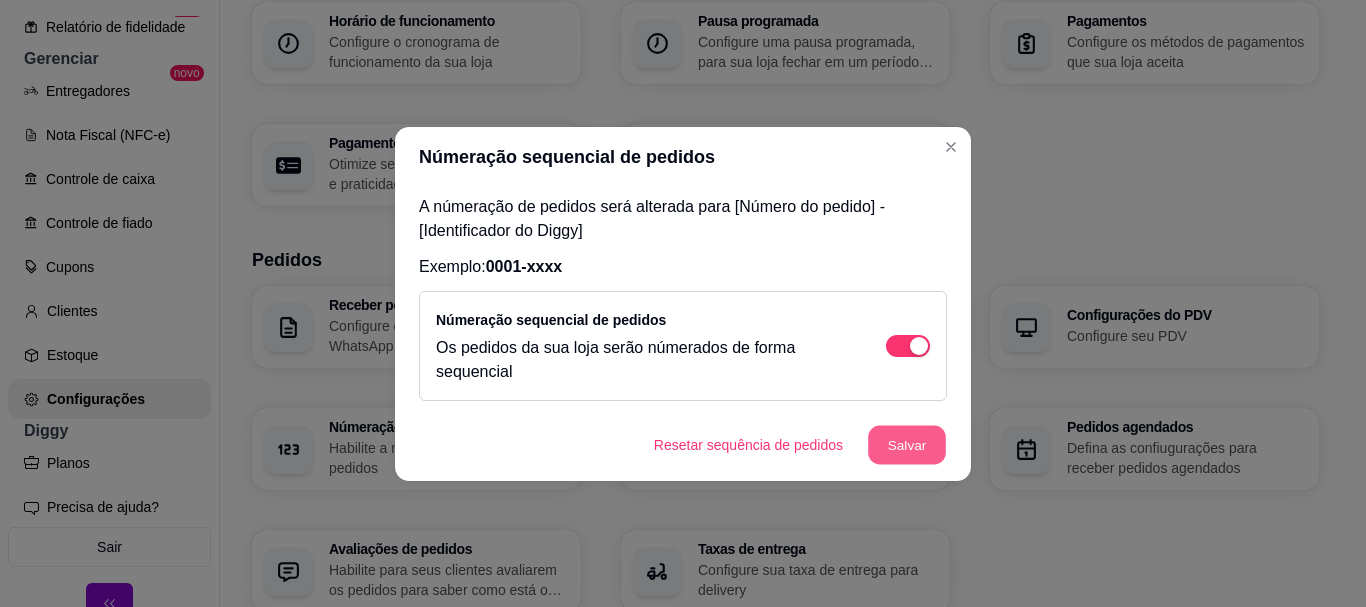 click on "Salvar" at bounding box center [907, 444] 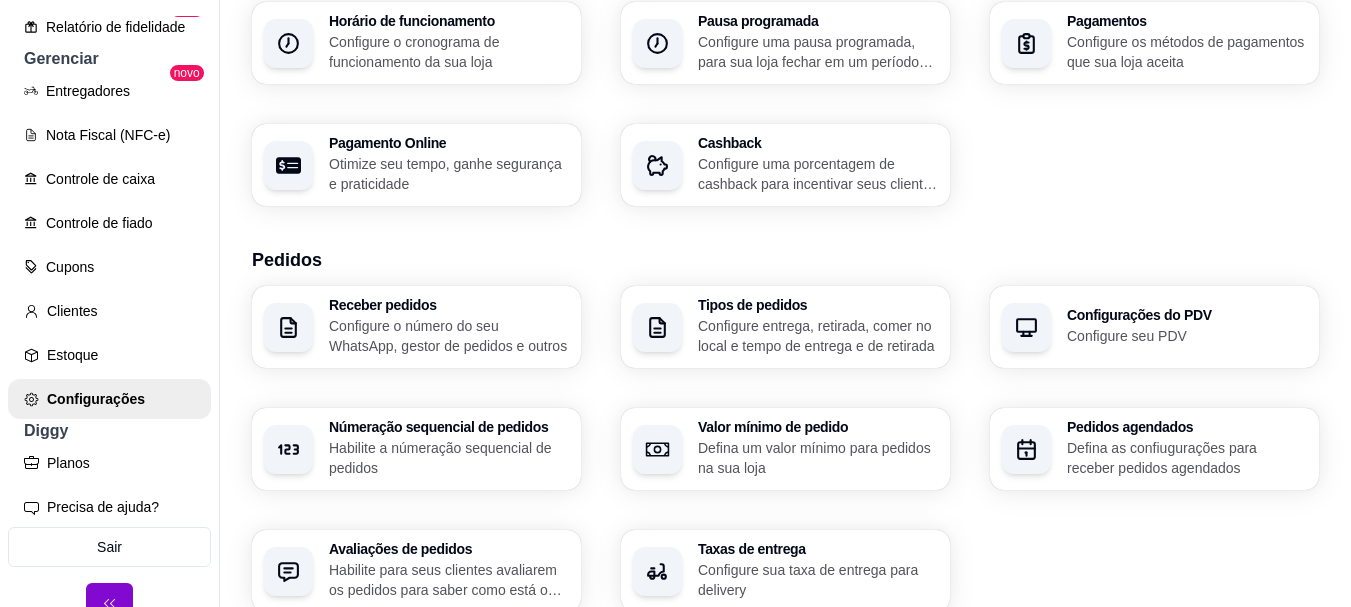 click on "Receber pedidos Configure o número do seu WhatsApp, gestor de pedidos e outros Tipos de pedidos Configure entrega, retirada, comer no local e tempo de entrega e de retirada Configurações do PDV Configure seu PDV Númeração sequencial de pedidos Habilite a númeração sequencial de pedidos Valor mínimo de pedido Defina um valor mínimo para pedidos na sua loja Pedidos agendados Defina as confiugurações para receber pedidos agendados Avaliações de pedidos Habilite para seus clientes avaliarem os pedidos para saber como está o feedback da sua loja Taxas de entrega Configure sua taxa de entrega para delivery" at bounding box center [785, 449] 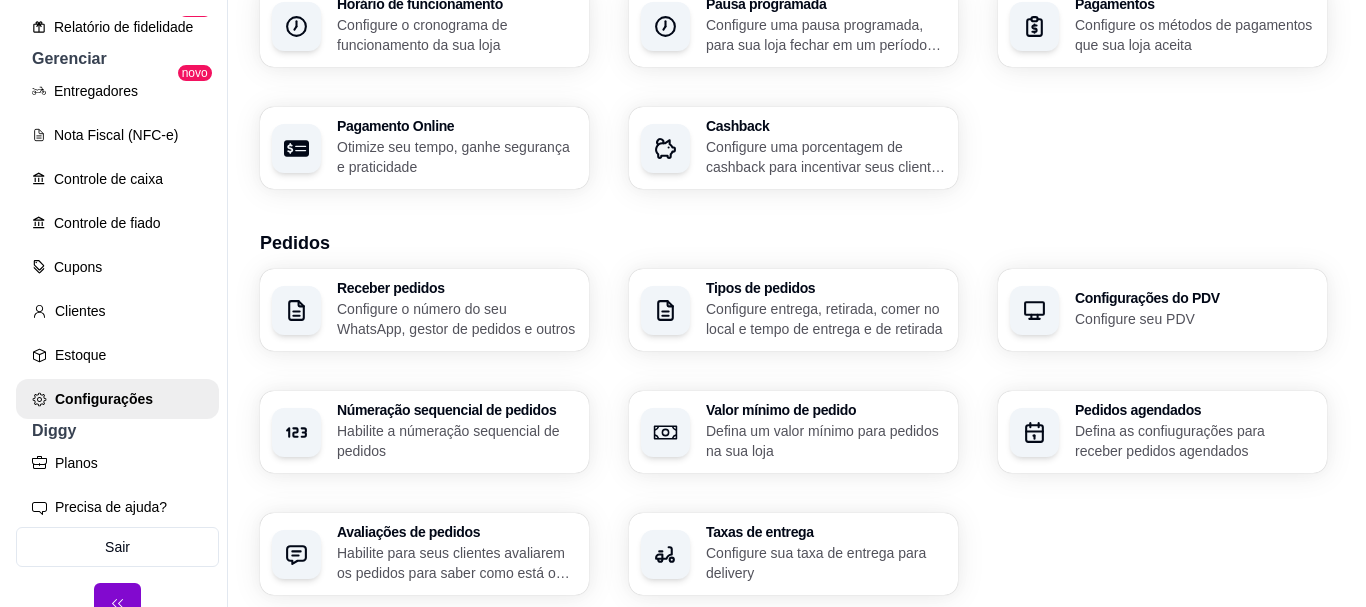 scroll, scrollTop: 297, scrollLeft: 0, axis: vertical 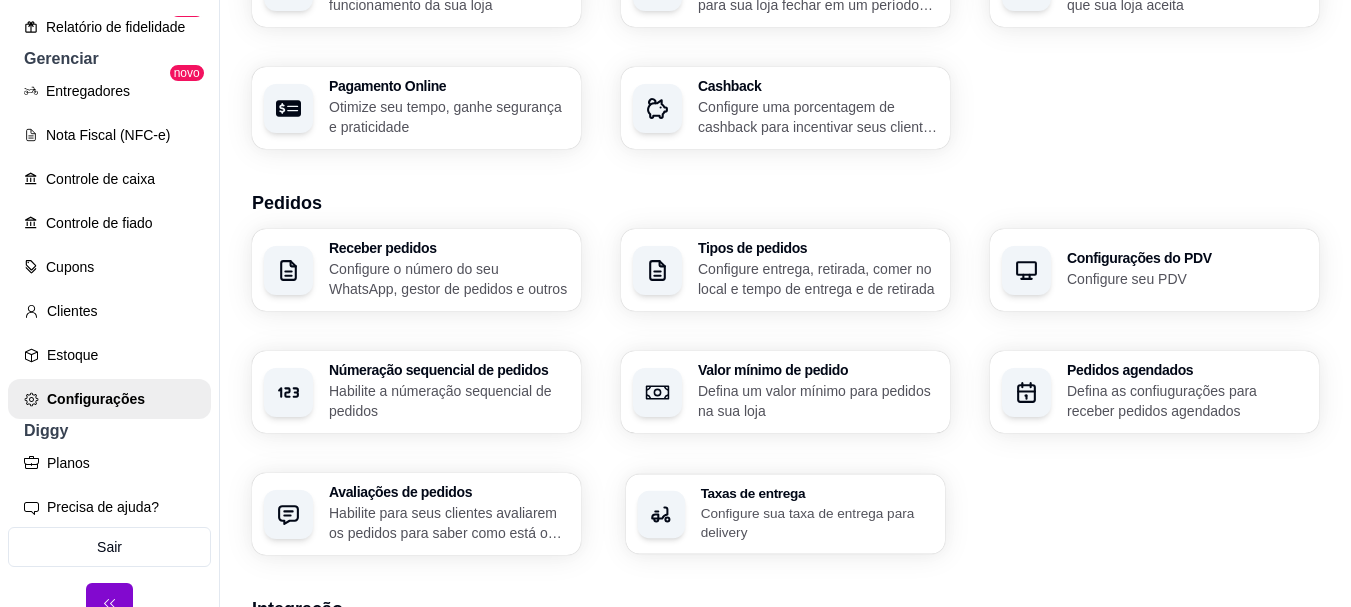 click on "Configure sua taxa de entrega para delivery" at bounding box center [817, 522] 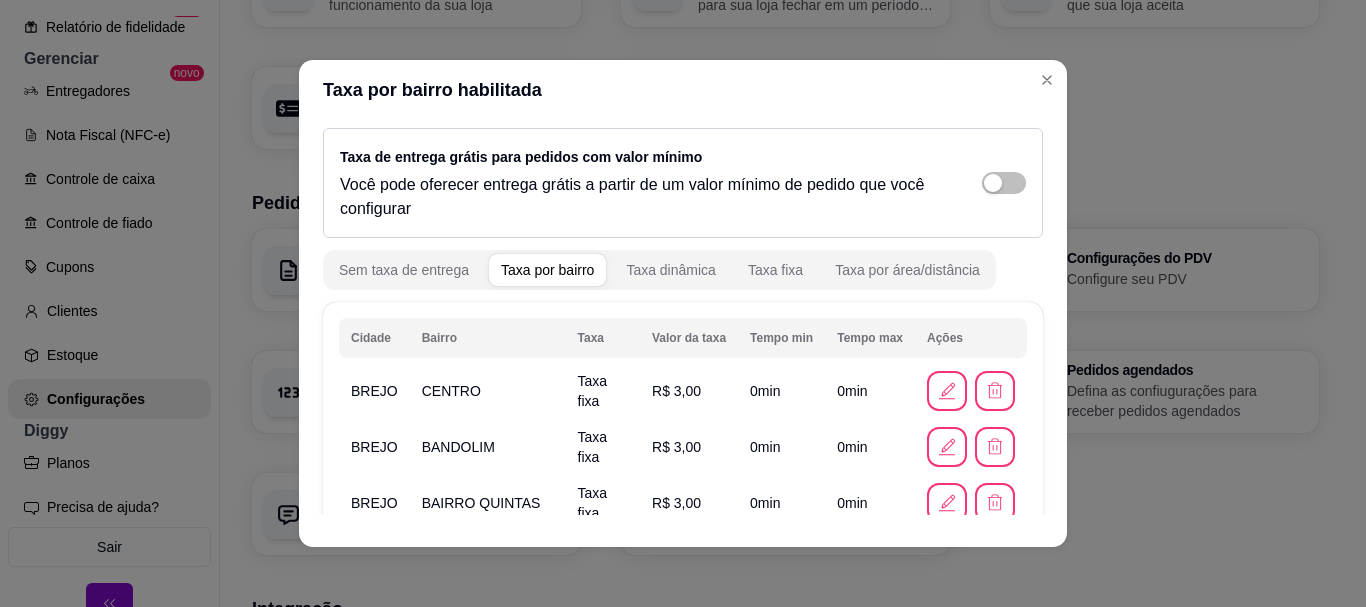 scroll, scrollTop: 4, scrollLeft: 0, axis: vertical 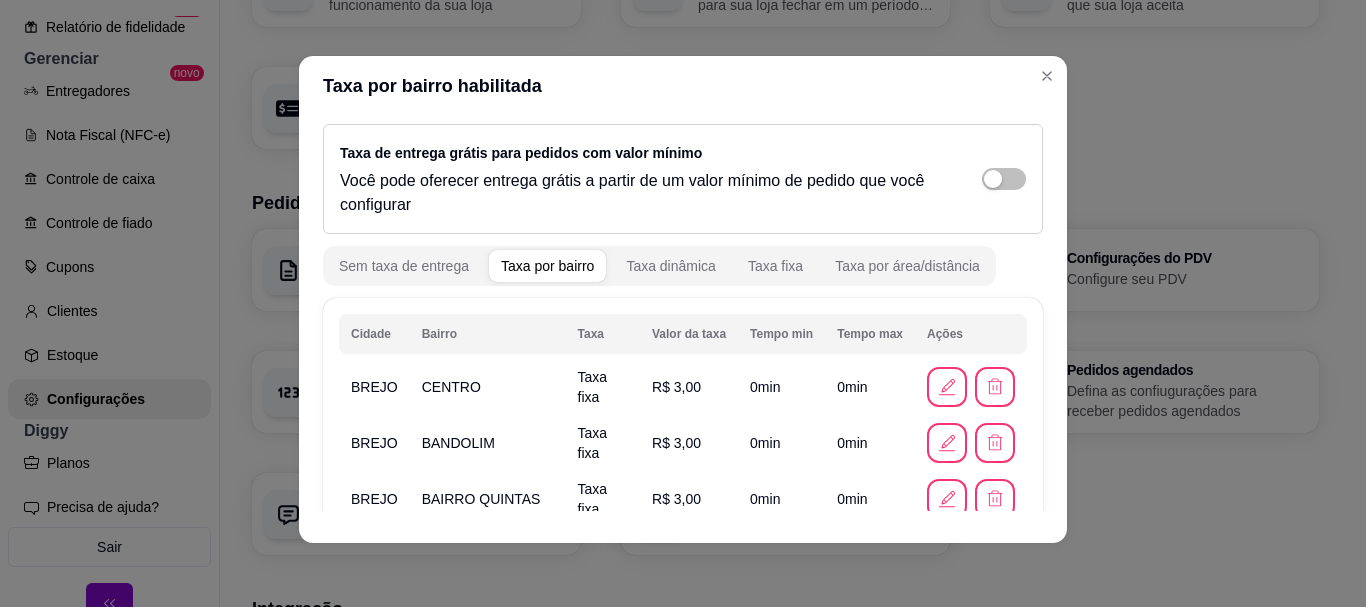 click on "Sem taxa de entrega Taxa por bairro Taxa dinâmica Taxa fixa Taxa por área/distância" at bounding box center [683, 266] 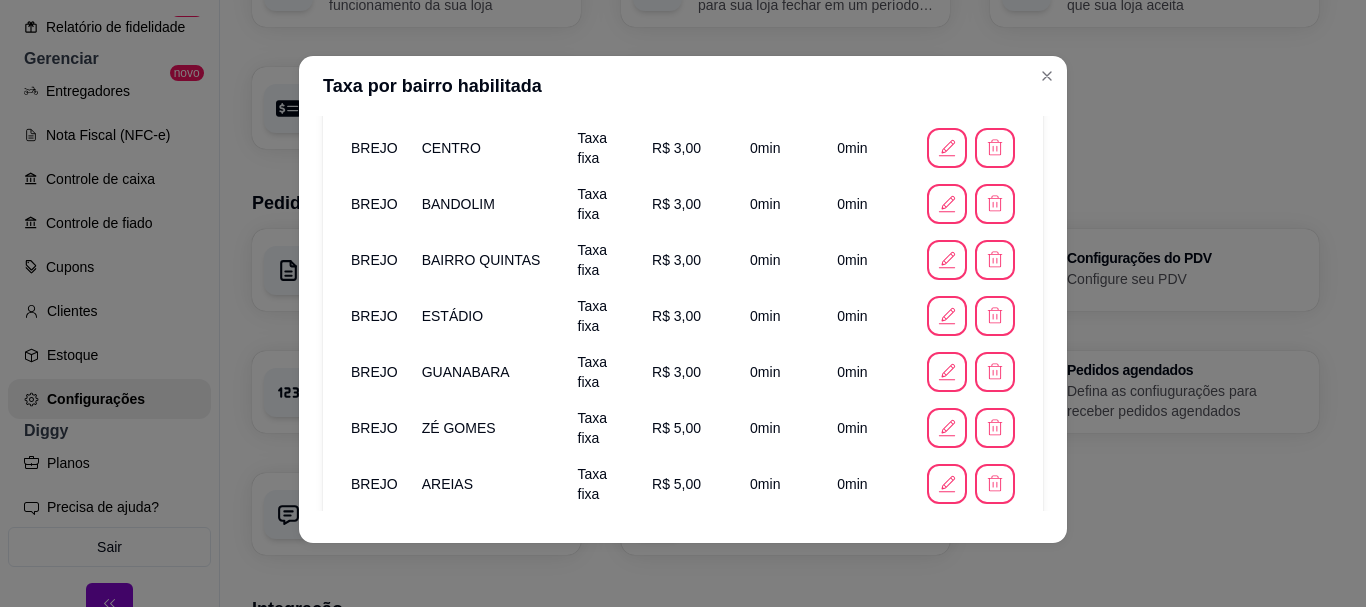 scroll, scrollTop: 240, scrollLeft: 0, axis: vertical 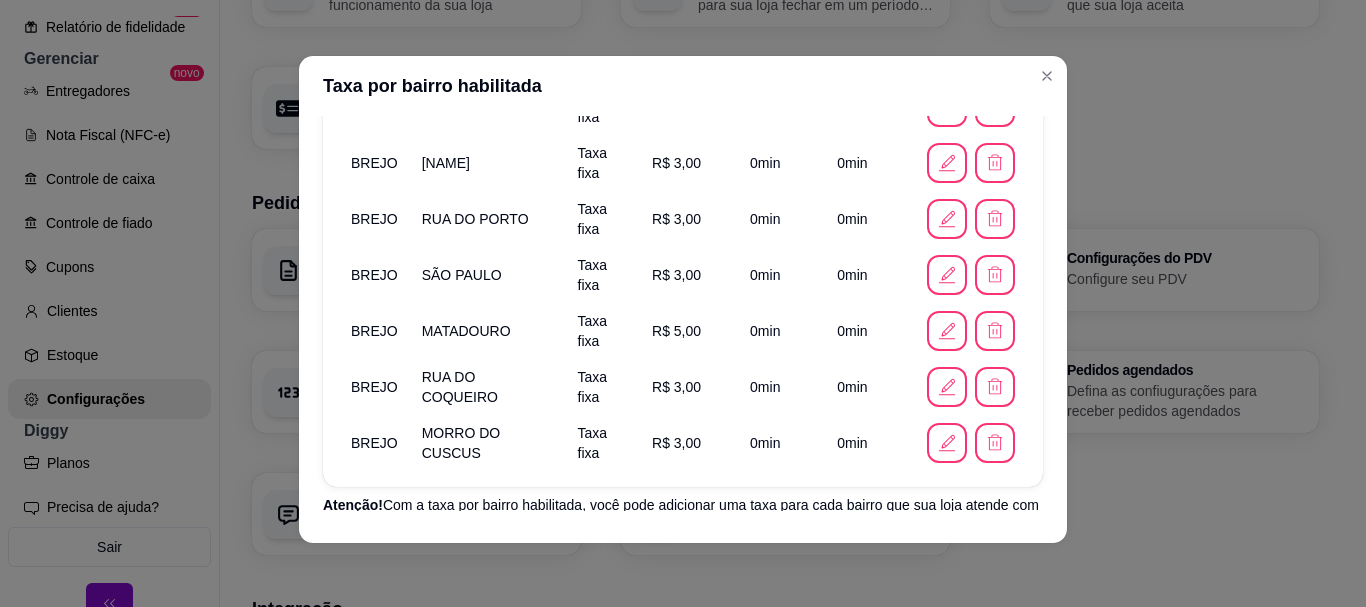 click on "Taxa por bairro Taxa dinâmica Taxa fixa Taxa por área/distância Cidade Brejo Bairro Centro Rua Rua Gonçalves Dias Estado MA Número 1061 Complemento Salvar" at bounding box center [683, 313] 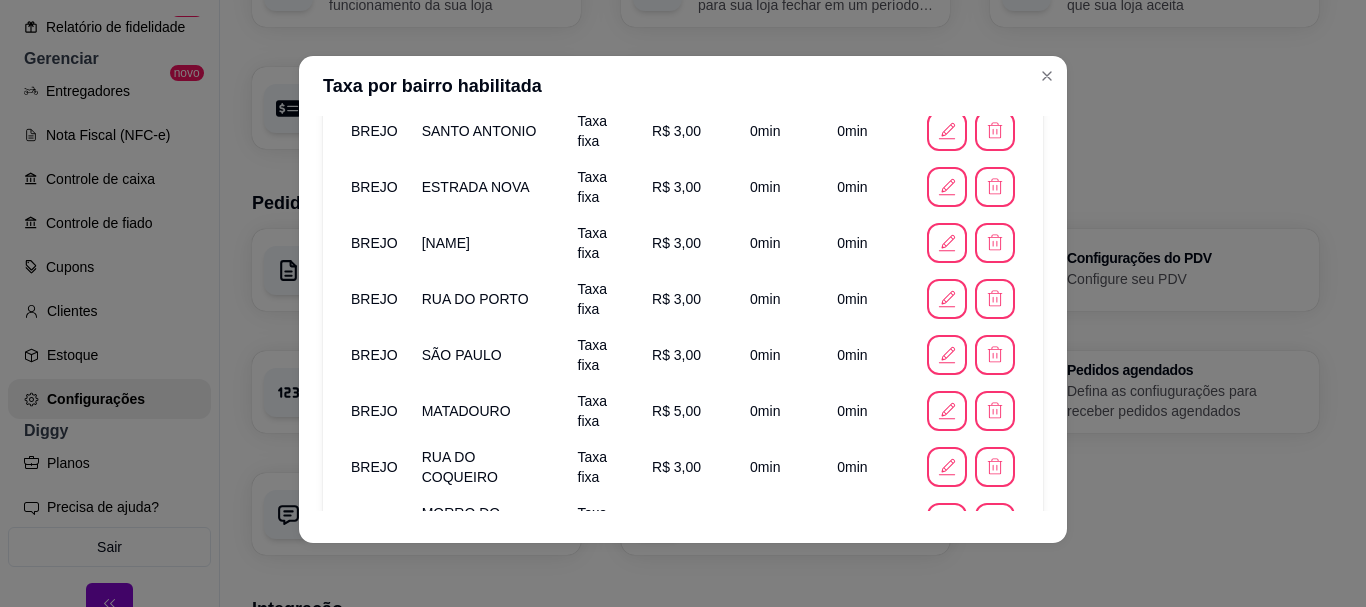 click on "Taxa por bairro Taxa dinâmica Taxa fixa Taxa por área/distância Cidade Brejo Bairro Centro Rua Rua Gonçalves Dias Estado MA Número 1061 Complemento Salvar" at bounding box center (683, 313) 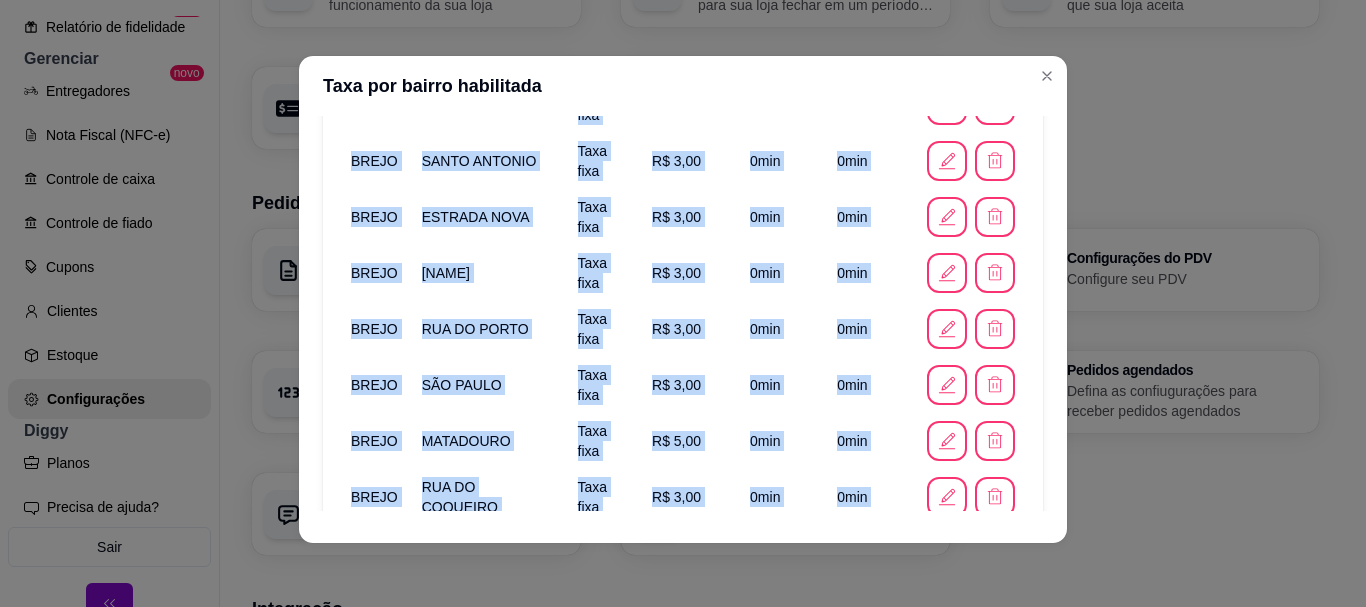 click on "Taxa por bairro Taxa dinâmica Taxa fixa Taxa por área/distância Cidade Brejo Bairro Centro Rua Rua Gonçalves Dias Estado MA Número 1061 Complemento Salvar" at bounding box center (683, 313) 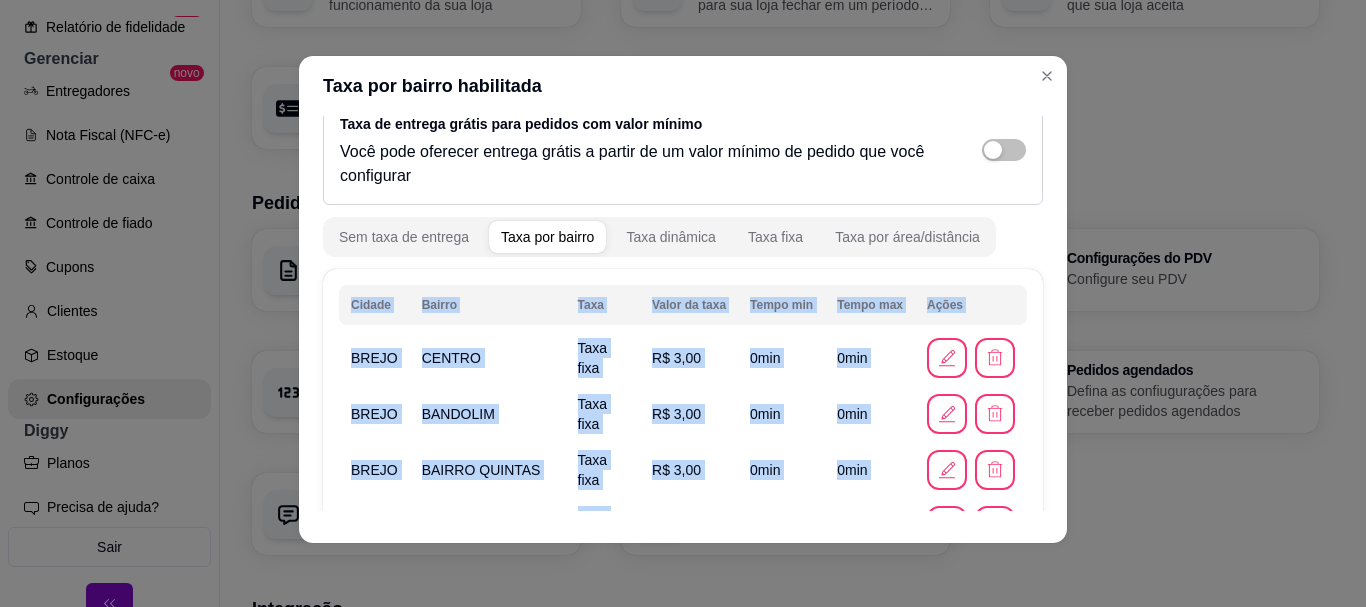 scroll, scrollTop: 0, scrollLeft: 0, axis: both 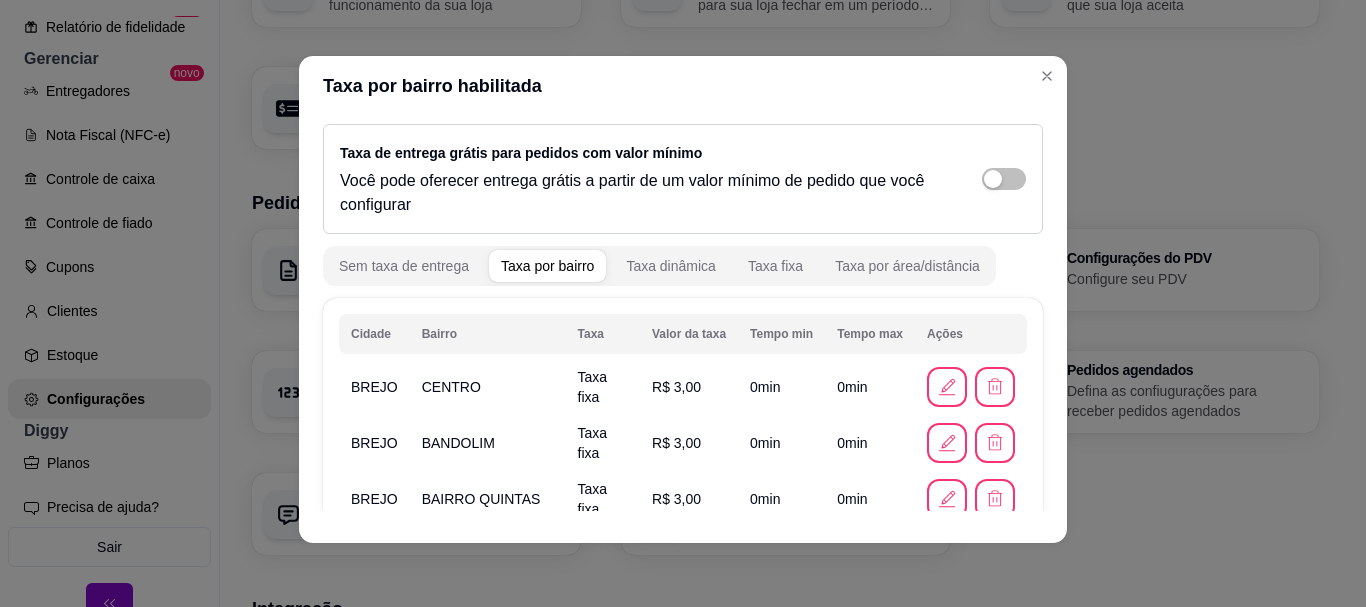 click on "Taxa por bairro Taxa dinâmica Taxa fixa Taxa por área/distância Cidade Brejo Bairro Centro Rua Rua Gonçalves Dias Estado MA Número 1061 Complemento Salvar" at bounding box center [683, 313] 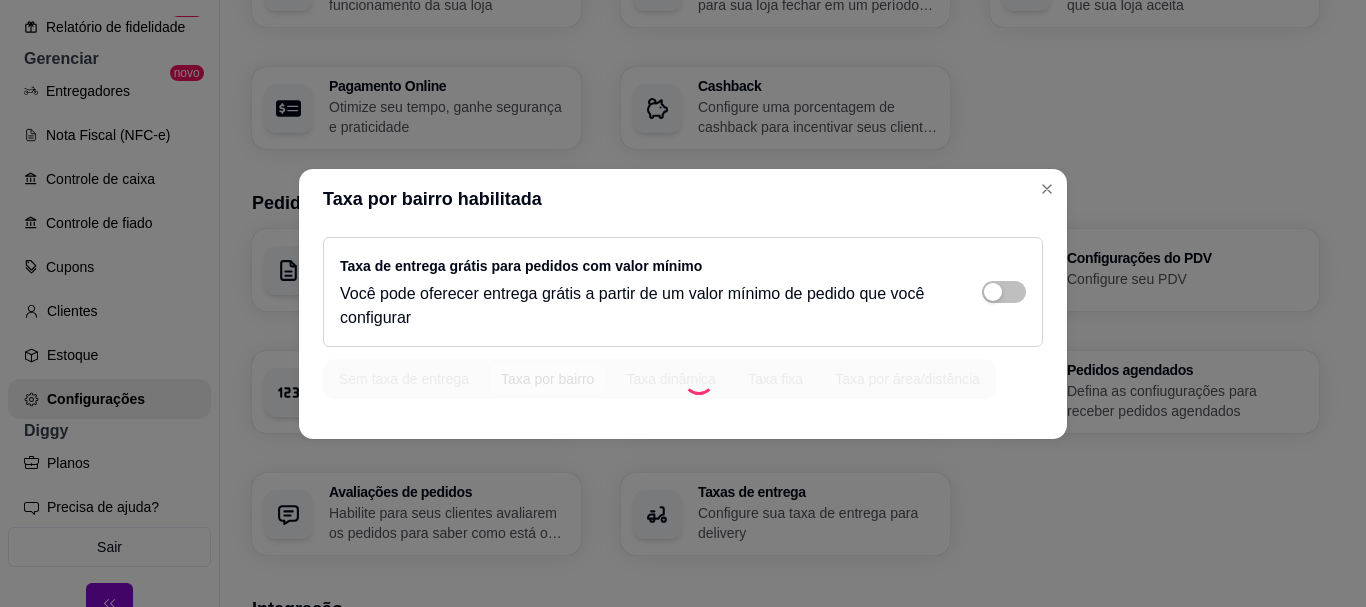 scroll, scrollTop: 0, scrollLeft: 0, axis: both 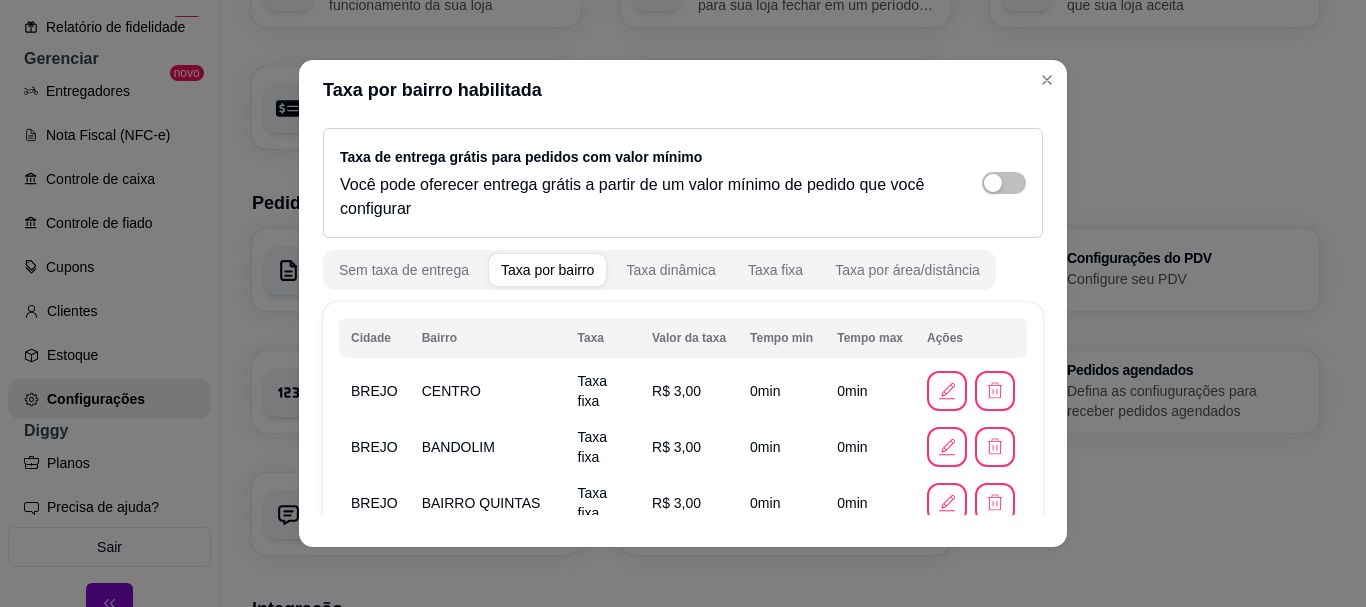 type 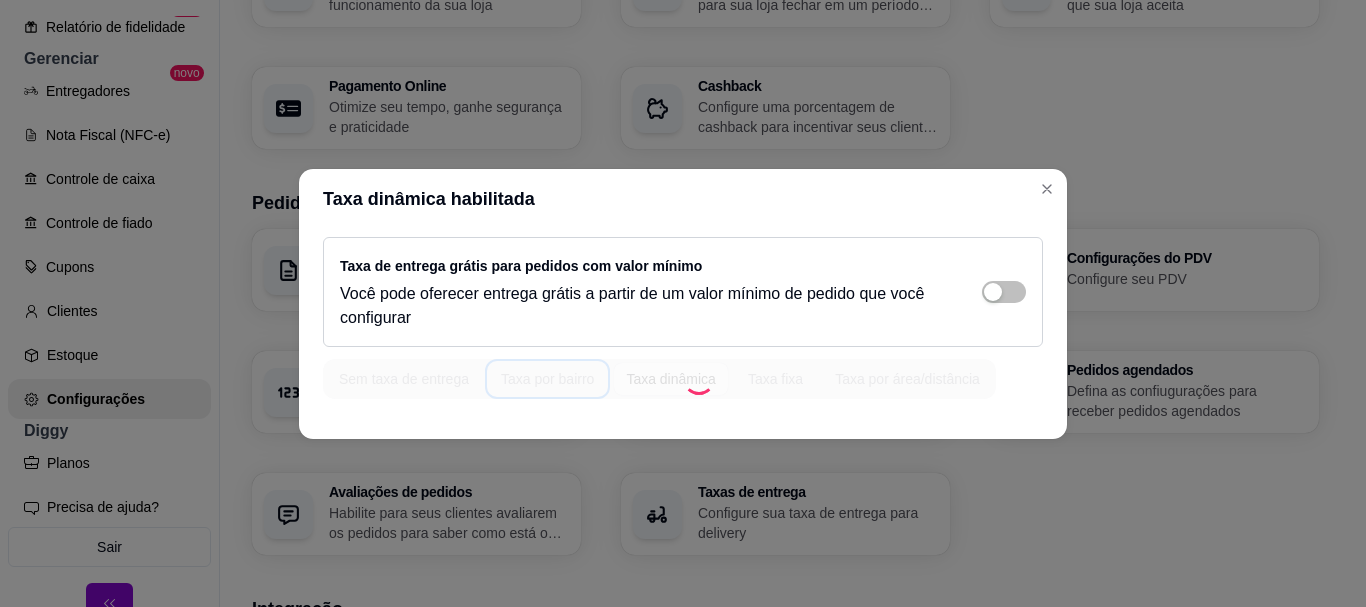type 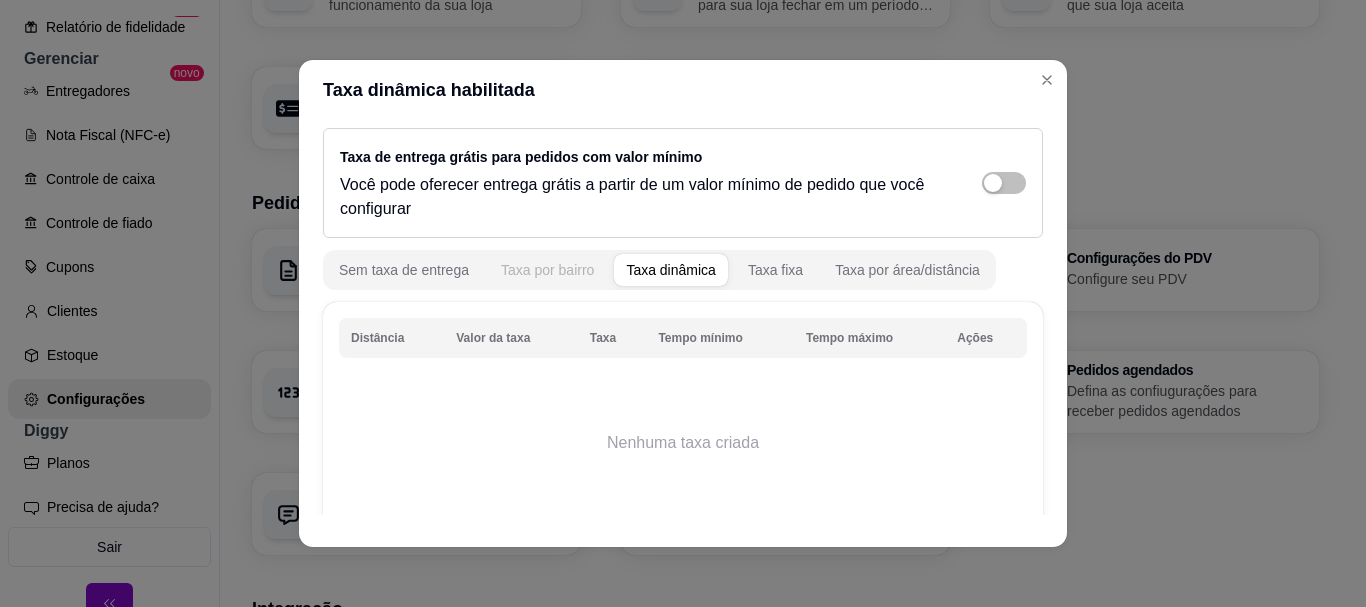 click on "Taxa por bairro" at bounding box center (547, 270) 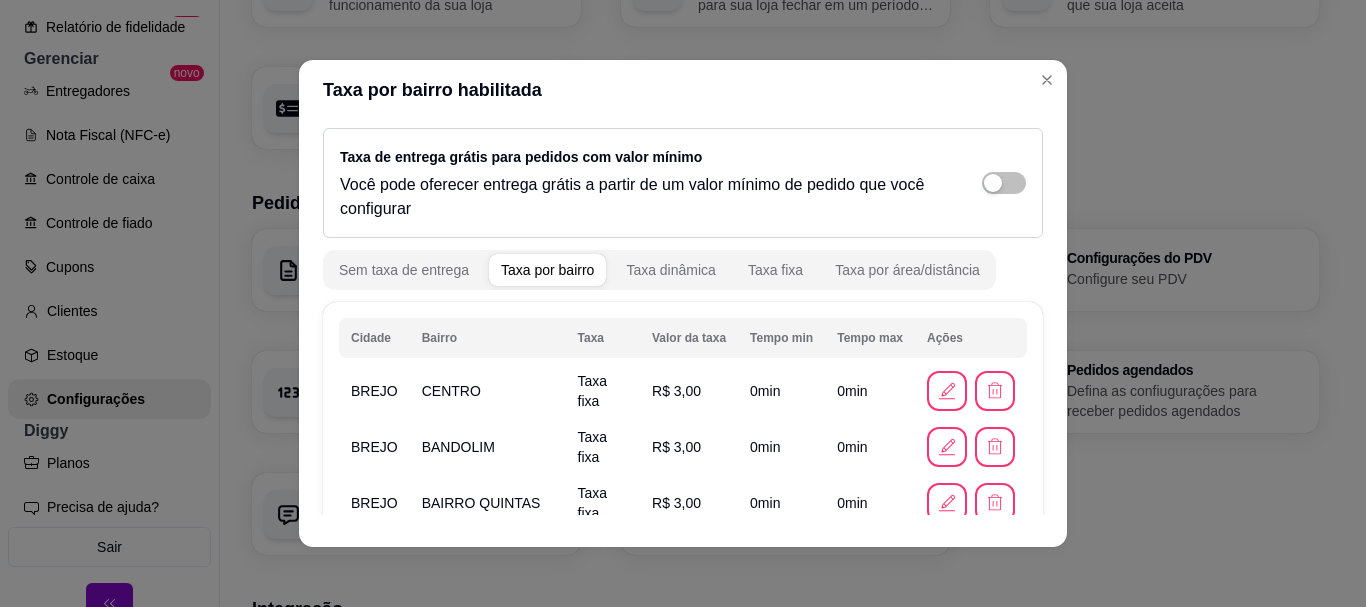 click on "Cidade Bairro Taxa Valor da taxa Tempo min Tempo max Ações [NAME] CENTRO Taxa fixa R$ 3,00 0 min 0 min [NAME] BANDOLIM Taxa fixa R$ 3,00 0 min 0 min [NAME] BAIRRO QUINTAS Taxa fixa R$ 3,00 0 min 0 min [NAME] ESTÁDIO Taxa fixa R$ 3,00 0 min 0 min [NAME] GUANABARA Taxa fixa R$ 3,00 0 min 0 min [NAME] ZÉ GOMES Taxa fixa R$ 5,00 0 min 0 min [NAME] AREIAS Taxa fixa R$ 5,00 0 min 0 min [NAME] OLARIA Taxa fixa R$ 5,00 0 min 0 min [NAME] ESCALVADO Taxa fixa R$ 3,00 0 min 0 min [NAME] SANTO ANTONIO Taxa fixa R$ 3,00 0 min 0 min [NAME] ESTRADA NOVA Taxa fixa R$ 3,00 0 min 0 min [NAME] SÃO JOÃO Taxa fixa R$ 3,00 0 min 0 min [NAME] RUA DO PORTO Taxa fixa R$ 3,00 0 min 0 min [NAME] SÃO PAULO Taxa fixa R$ 3,00 0 min 0 min [NAME] MATADOURO Taxa fixa R$ 5,00 0 min 0 min [NAME] RUA DO COQUEIRO Taxa fixa R$ 3,00 0 min 0 min [NAME] MORRO DO CUSCUS Taxa fixa R$ 3,00 0 min 0 min" at bounding box center [683, 816] 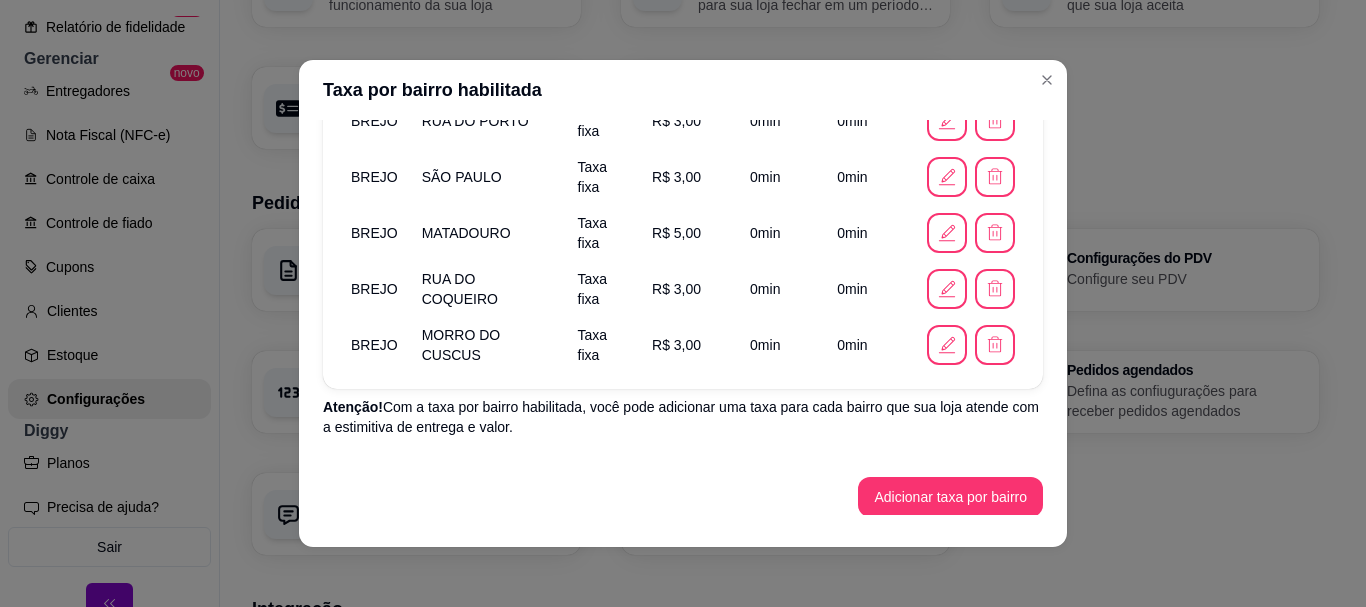 scroll, scrollTop: 952, scrollLeft: 0, axis: vertical 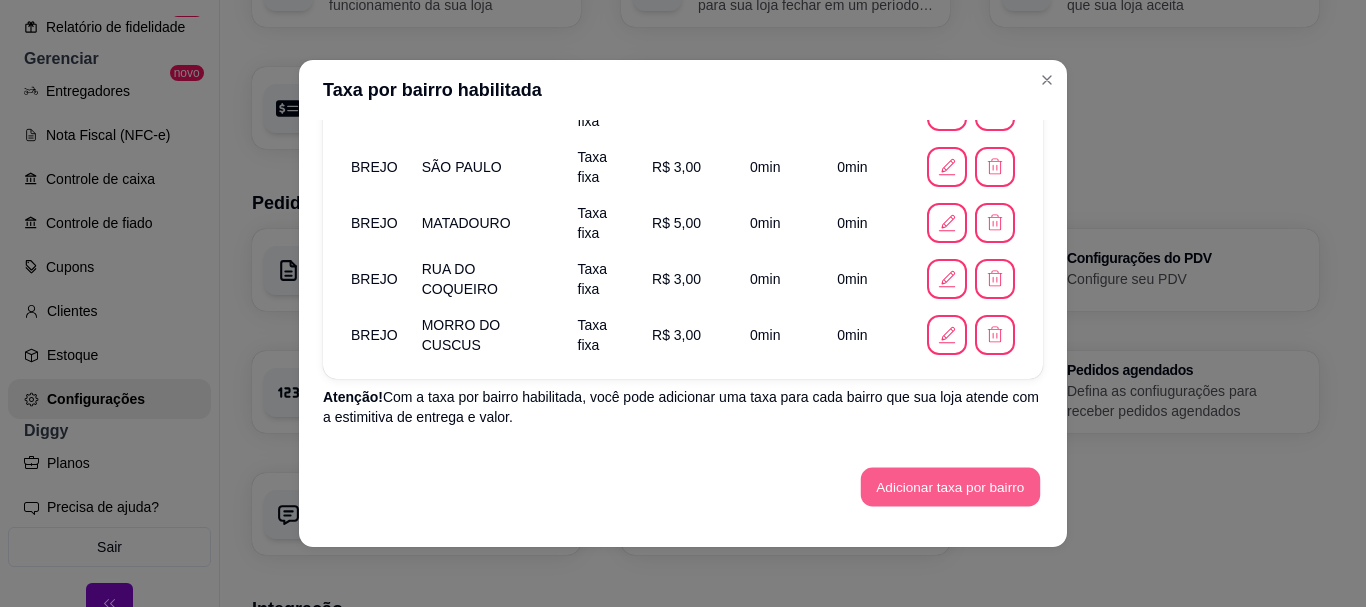 click on "Adicionar taxa por bairro" at bounding box center (950, 487) 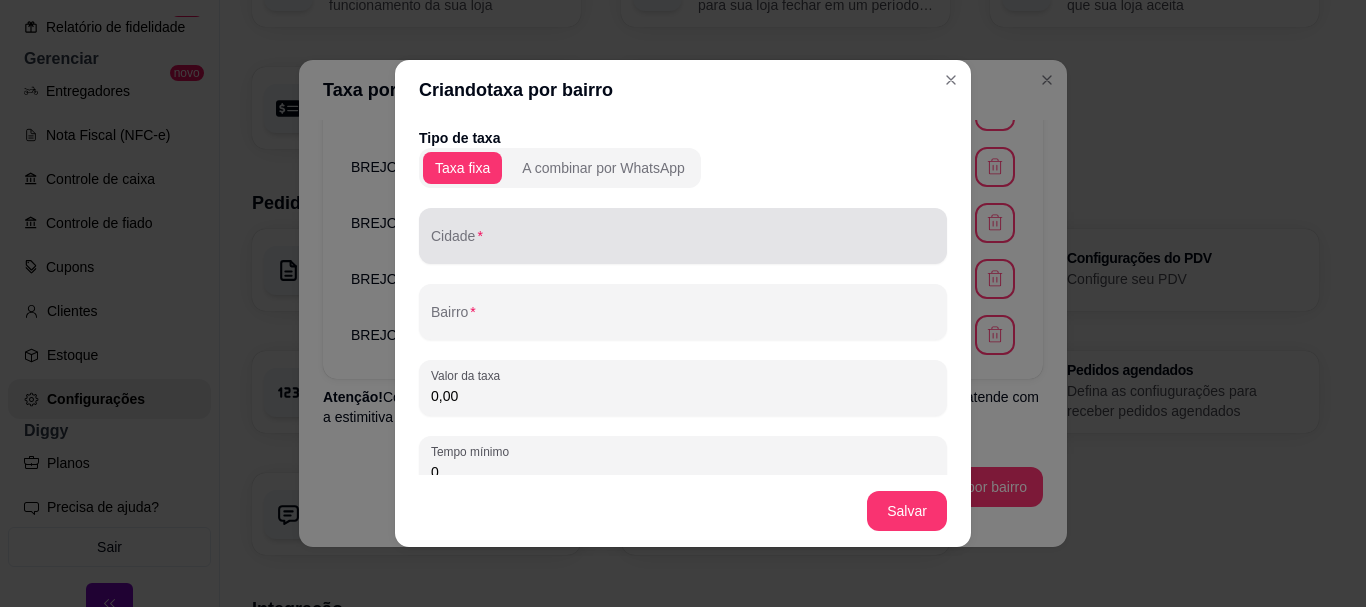 click at bounding box center [683, 236] 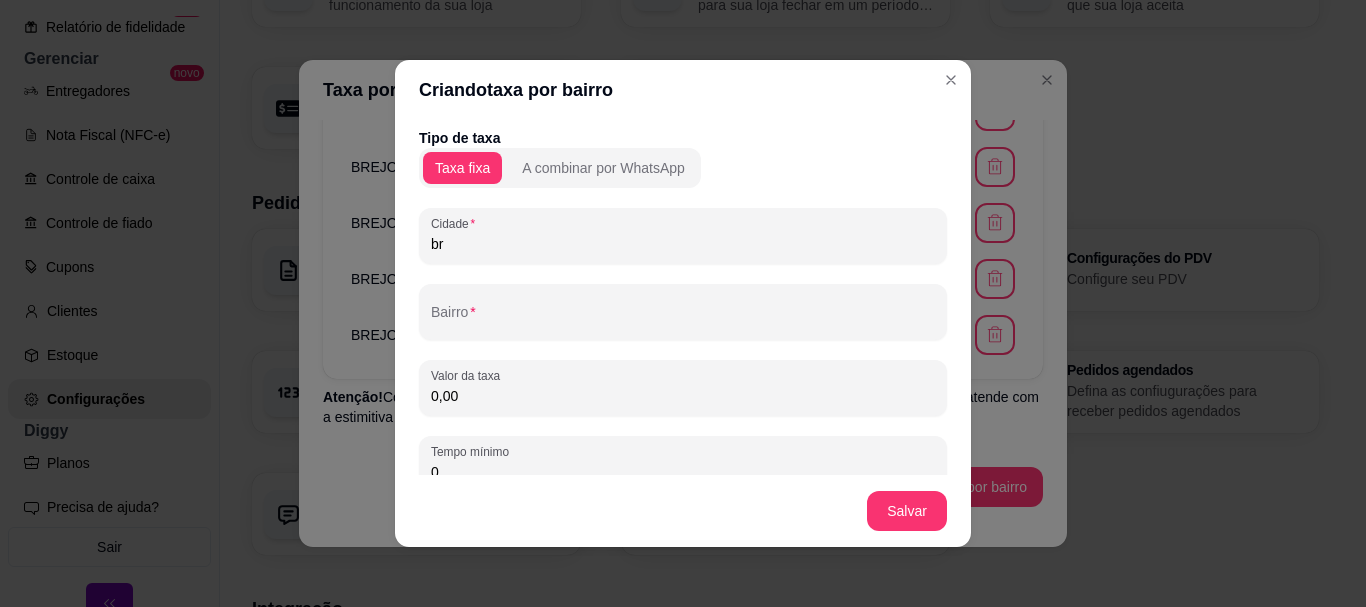 type on "b" 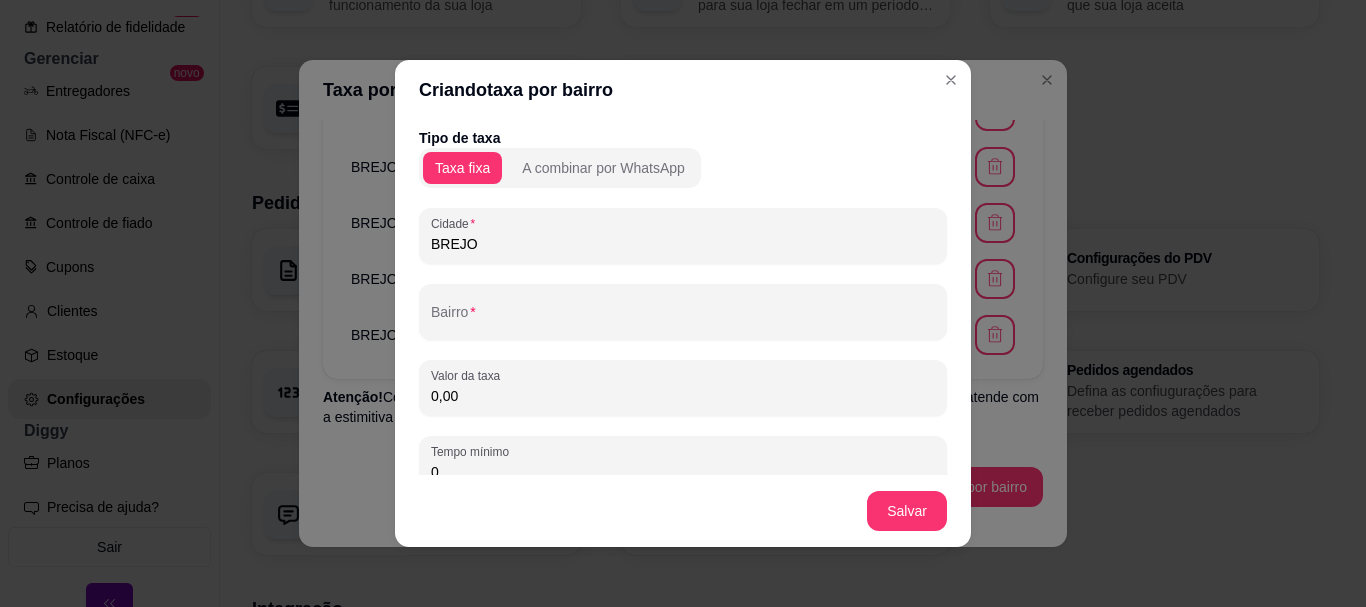 type on "BREJO" 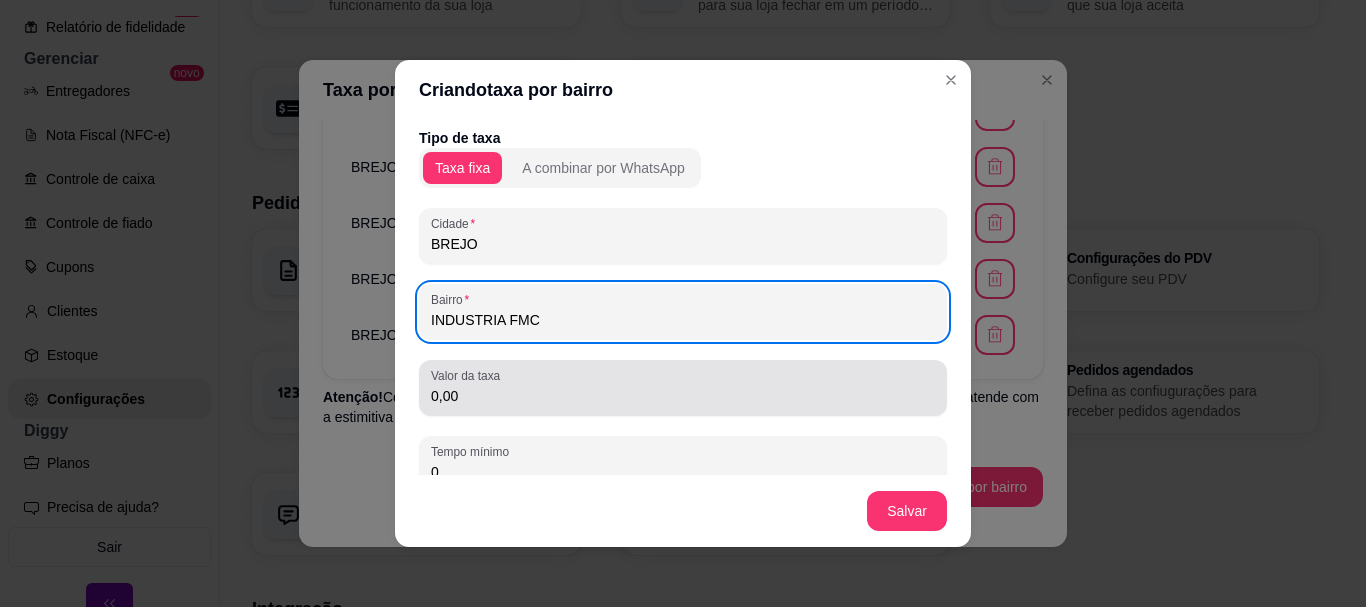 type on "INDUSTRIA FMC" 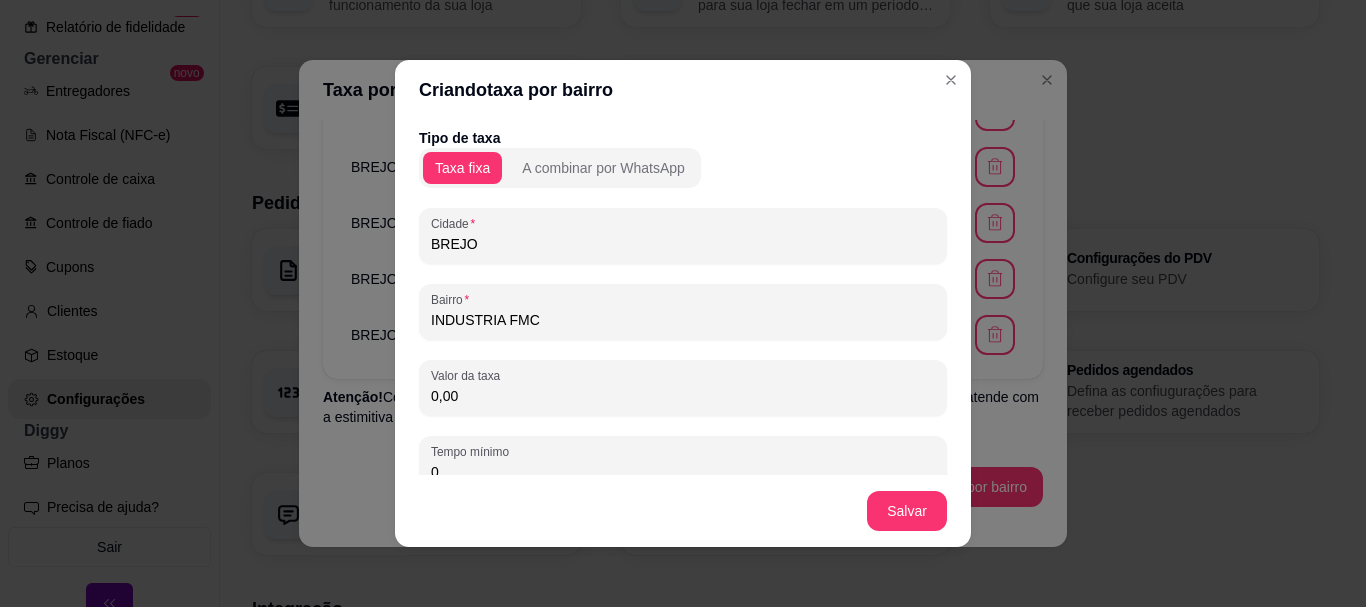 click on "0,00" at bounding box center [683, 396] 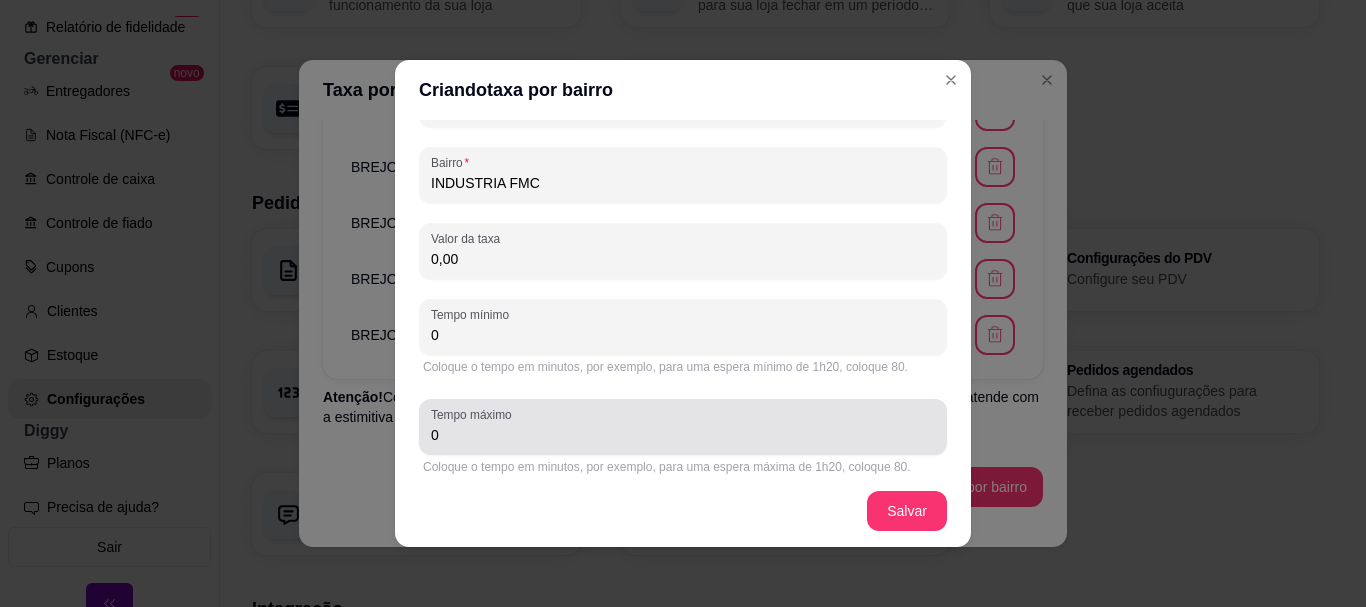 scroll, scrollTop: 149, scrollLeft: 0, axis: vertical 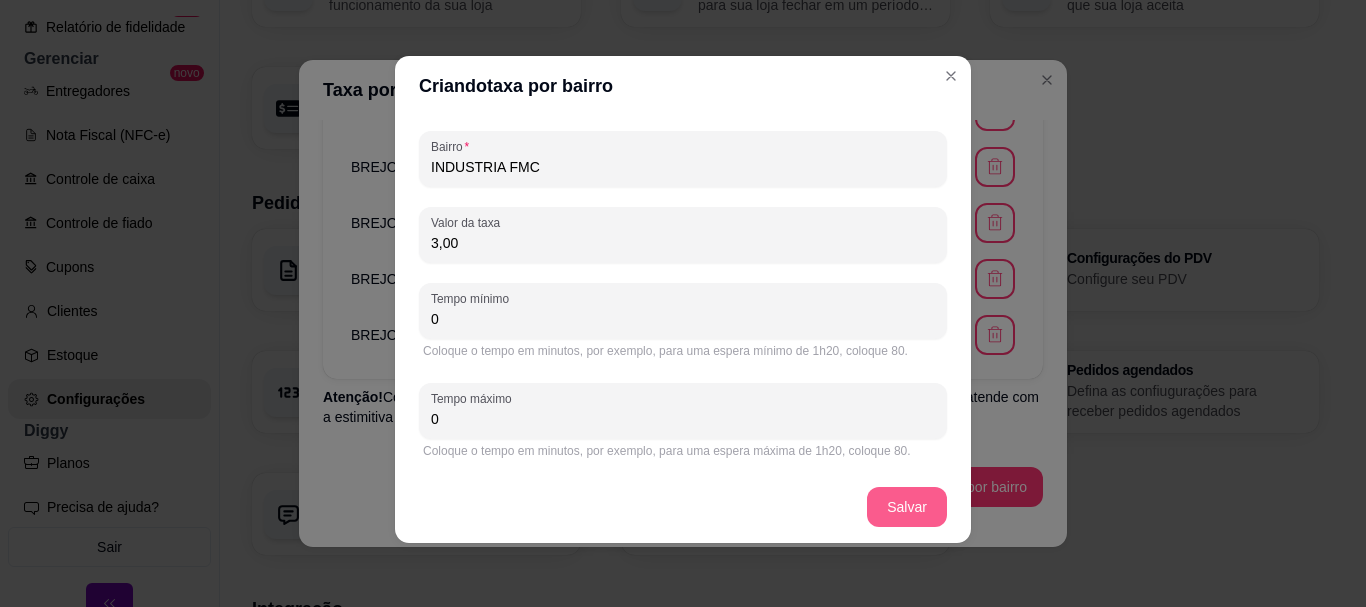 type on "3,00" 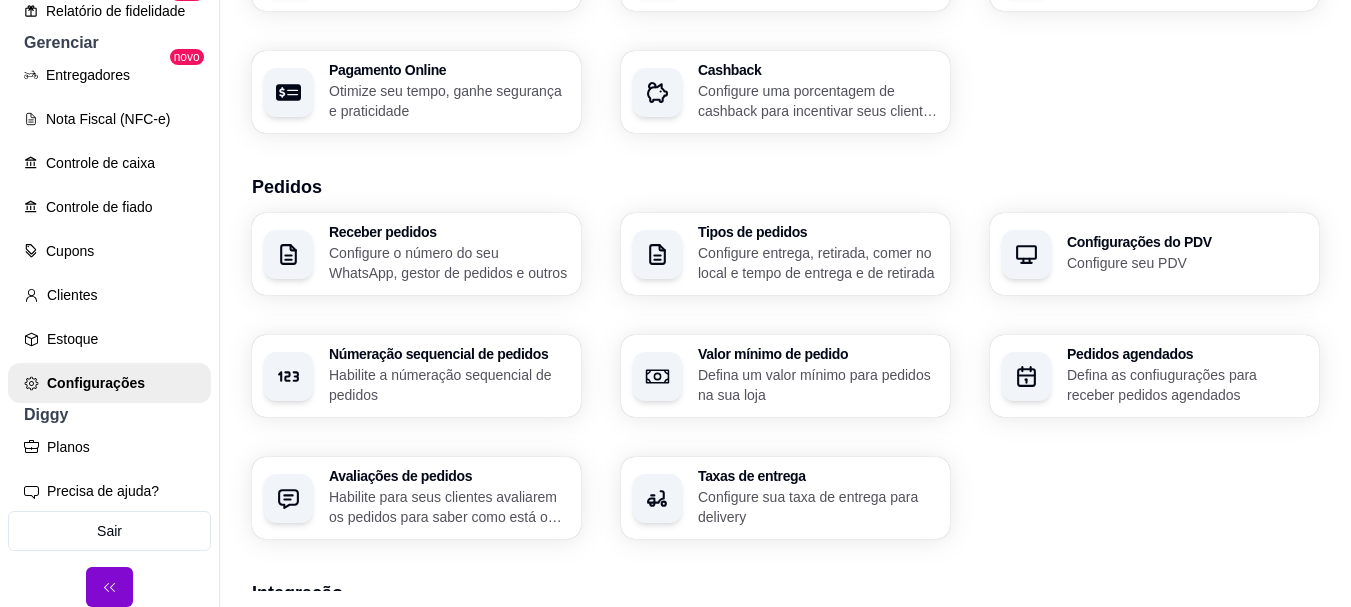 scroll, scrollTop: 0, scrollLeft: 0, axis: both 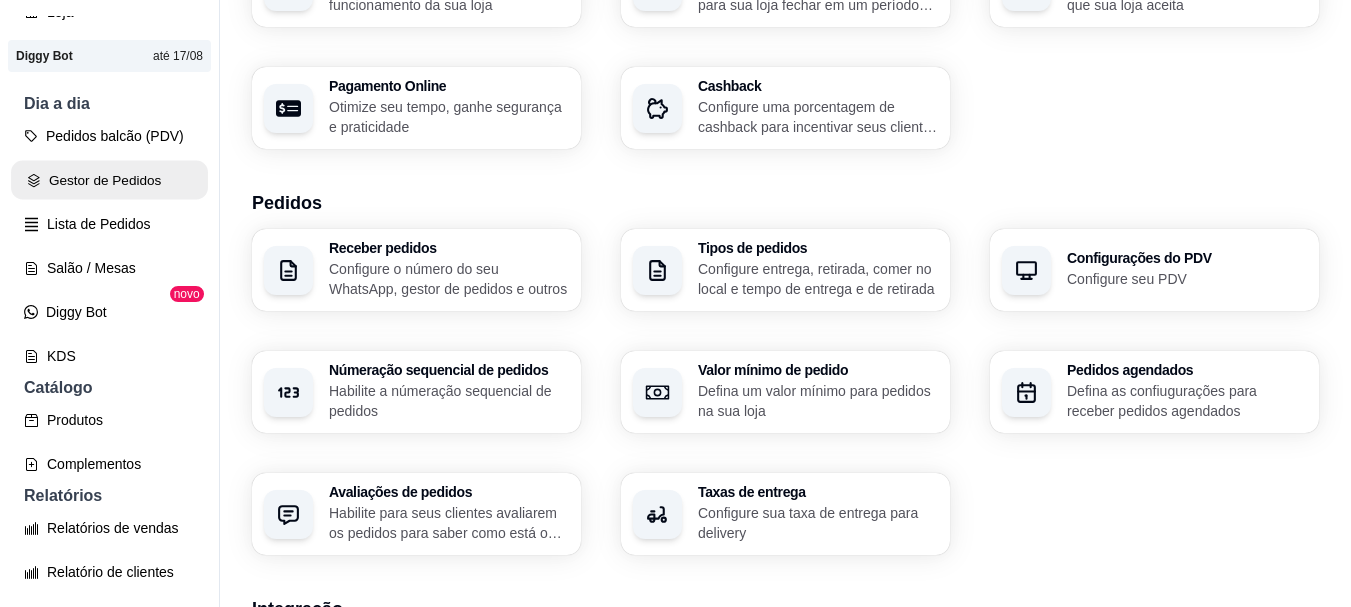 click on "Gestor de Pedidos" at bounding box center (109, 180) 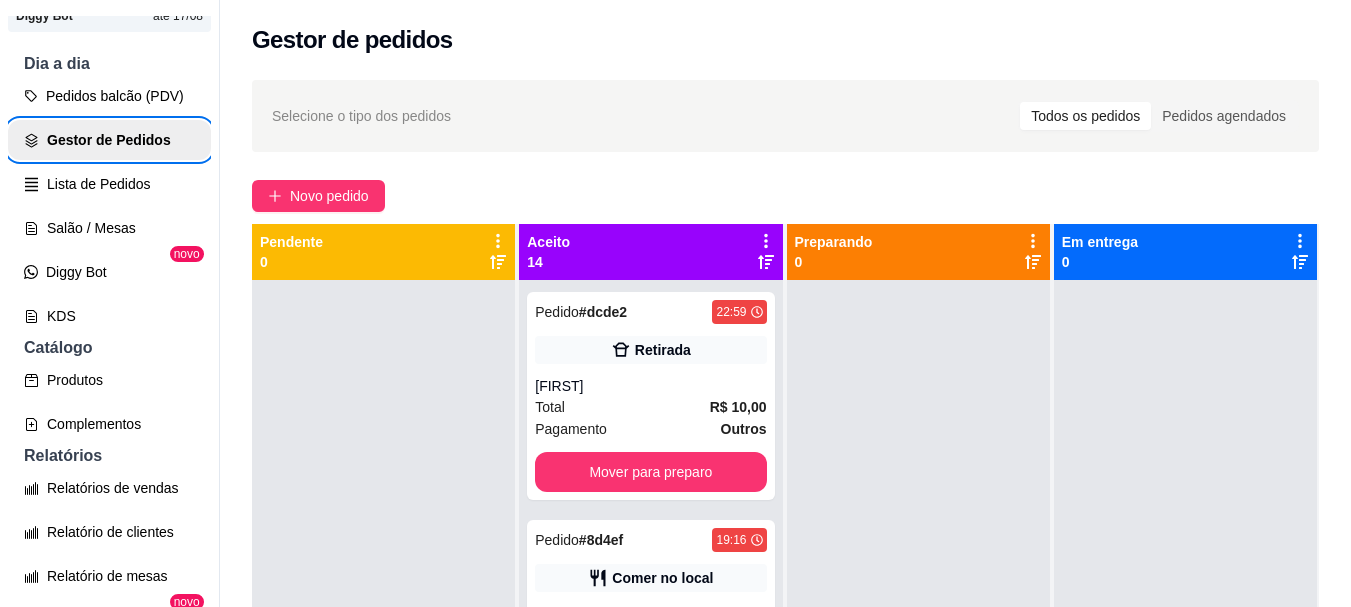 scroll, scrollTop: 230, scrollLeft: 0, axis: vertical 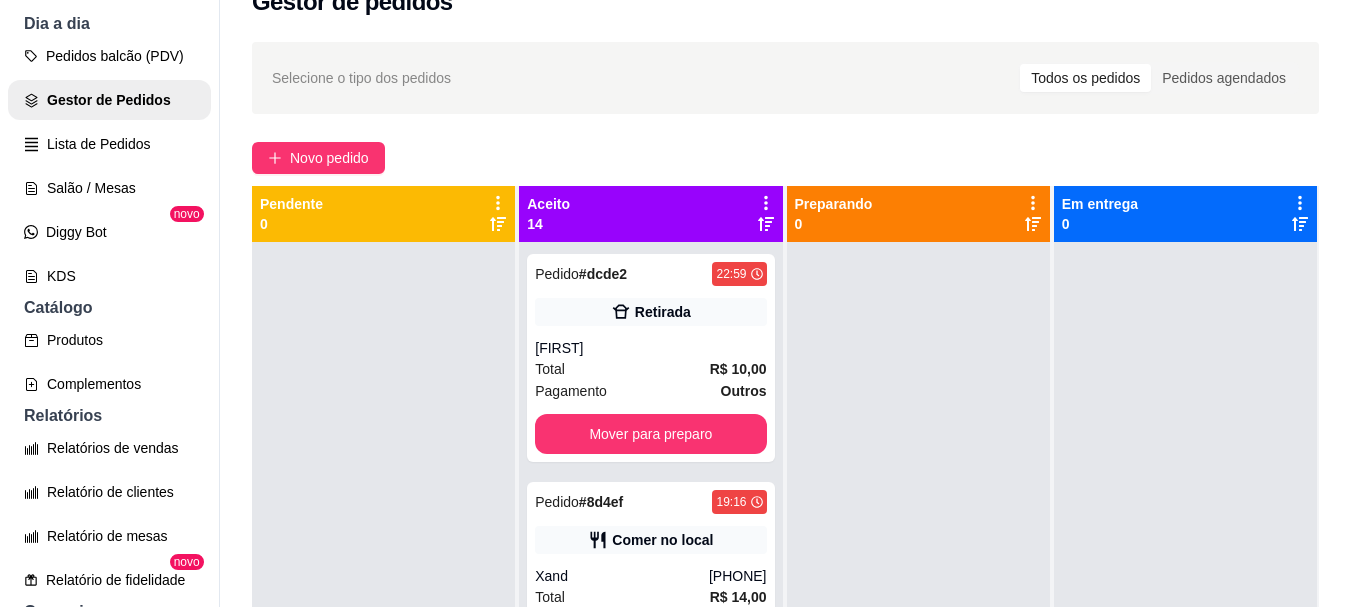 click on "Pedido # dcde2 22:59 Retirada [FIRST] Total R$ 10,00 Pagamento Outros Mover para preparo Pedido # 8d4ef 19:16 Comer no local Xand ([PHONE]) Total R$ 14,00 Pagamento Fiado Mover para preparo Pedido # 75e5217c 19:18 Retirada [FIRST] ([PHONE]) Total R$ 36,00 Pagamento Cartão de débito Mover para preparo Pedido # ac0cd384 19:20 Entrega [FIRST] [LAST] ([PHONE]) Total R$ 66,50 Pagamento Transferência Pix Mover para preparo Pedido # 2dba8718 19:24 Retirada [FIRST] ([PHONE]) Total R$ 28,00 Pagamento Transferência Pix Mover para preparo Pedido # 1dd1f 19:33 Retirada Moto meninas Total R$ 22,00 Pagamento Transferência Pix Mover para preparo Pedido # 4aa50 19:34 Retirada [FIRST] Total R$ 14,00 Pagamento Transferência Pix Mover para preparo Pedido # 8d5b08c7 #" at bounding box center [785, 423] 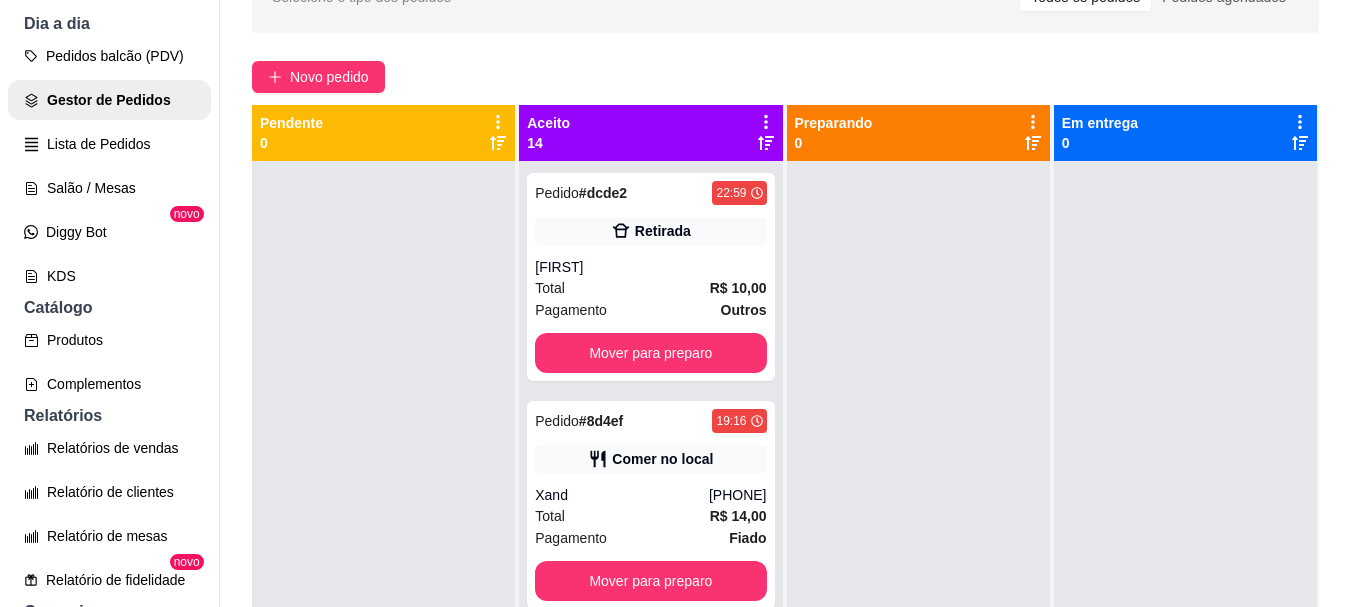 scroll, scrollTop: 120, scrollLeft: 0, axis: vertical 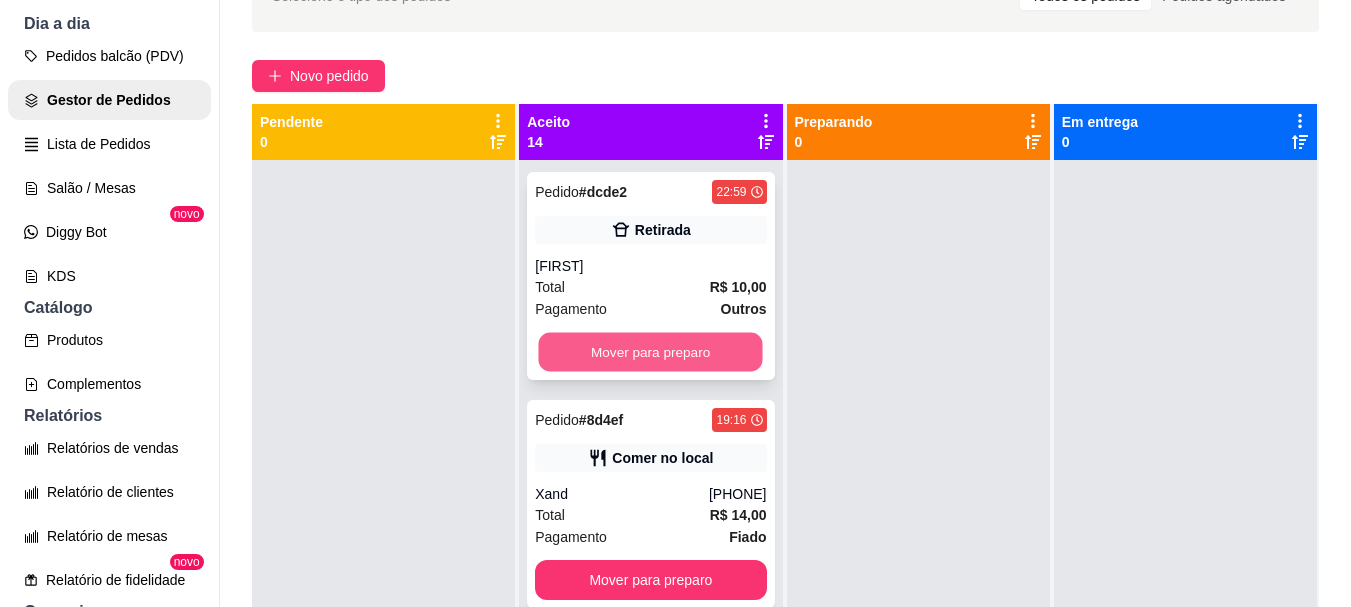 click on "Mover para preparo" at bounding box center [651, 352] 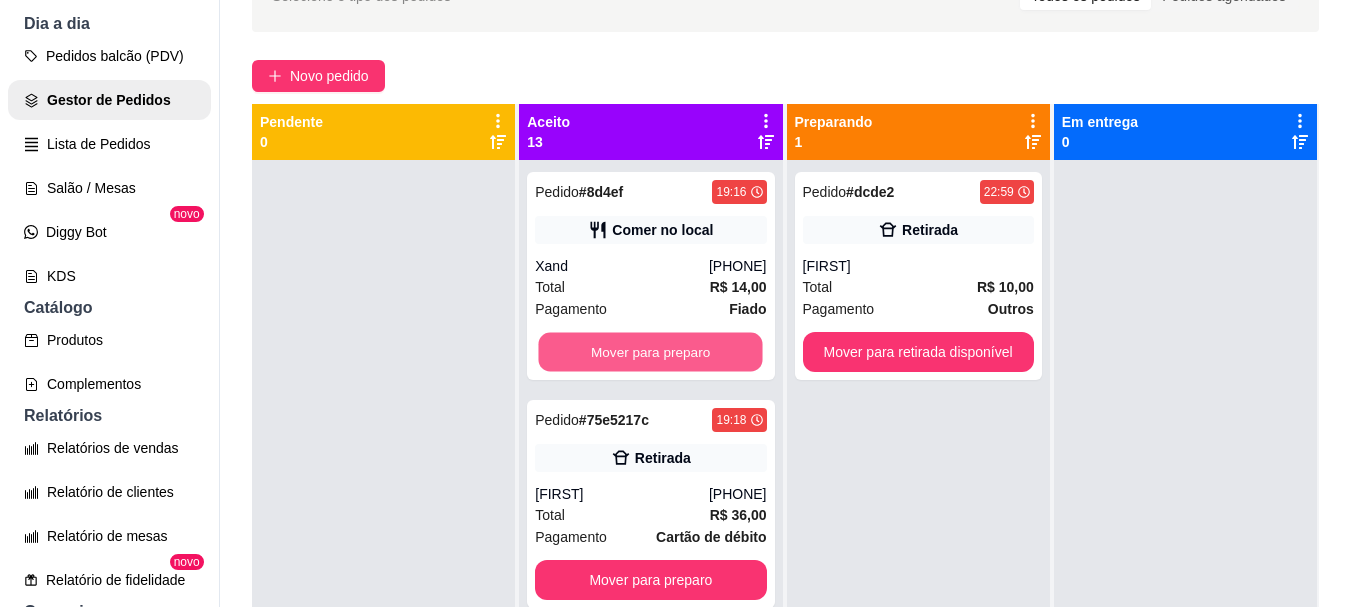 click on "Mover para preparo" at bounding box center (651, 352) 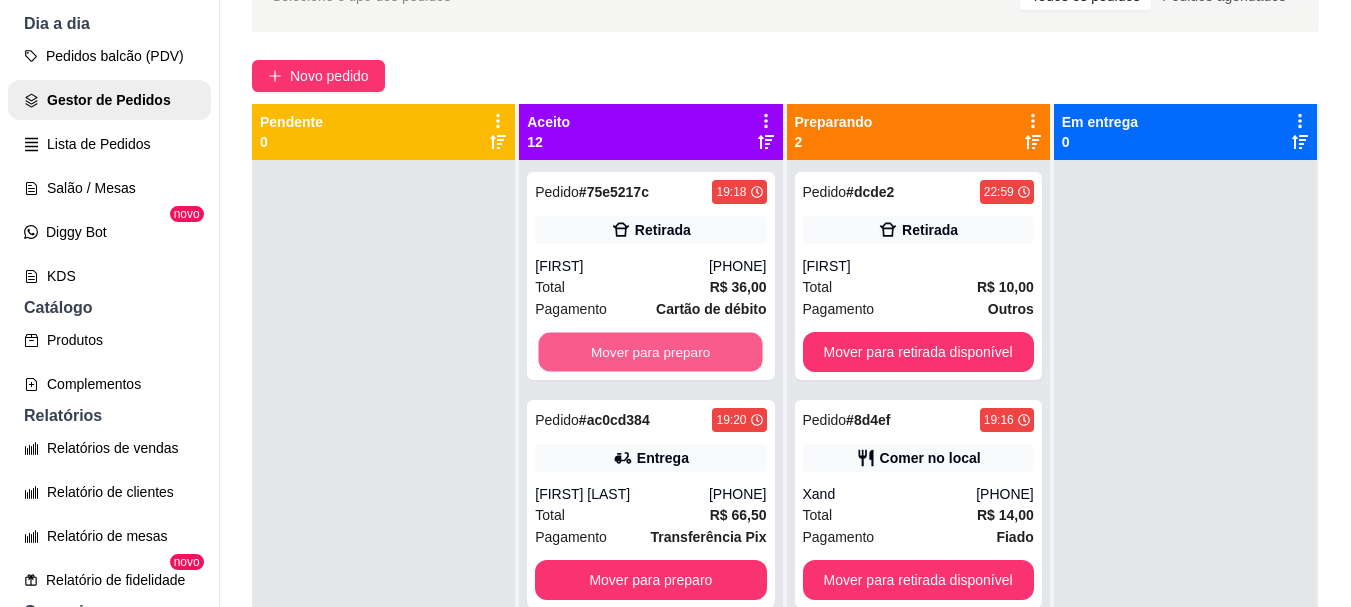click on "Mover para preparo" at bounding box center [651, 352] 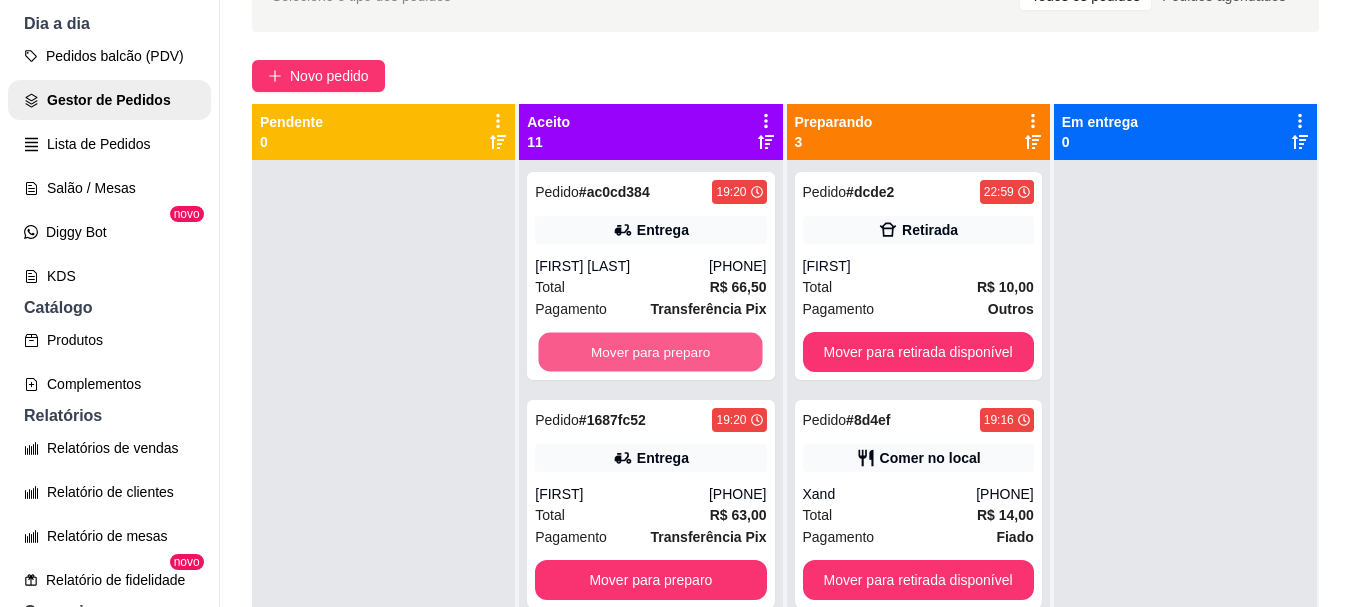 click on "Mover para preparo" at bounding box center (651, 352) 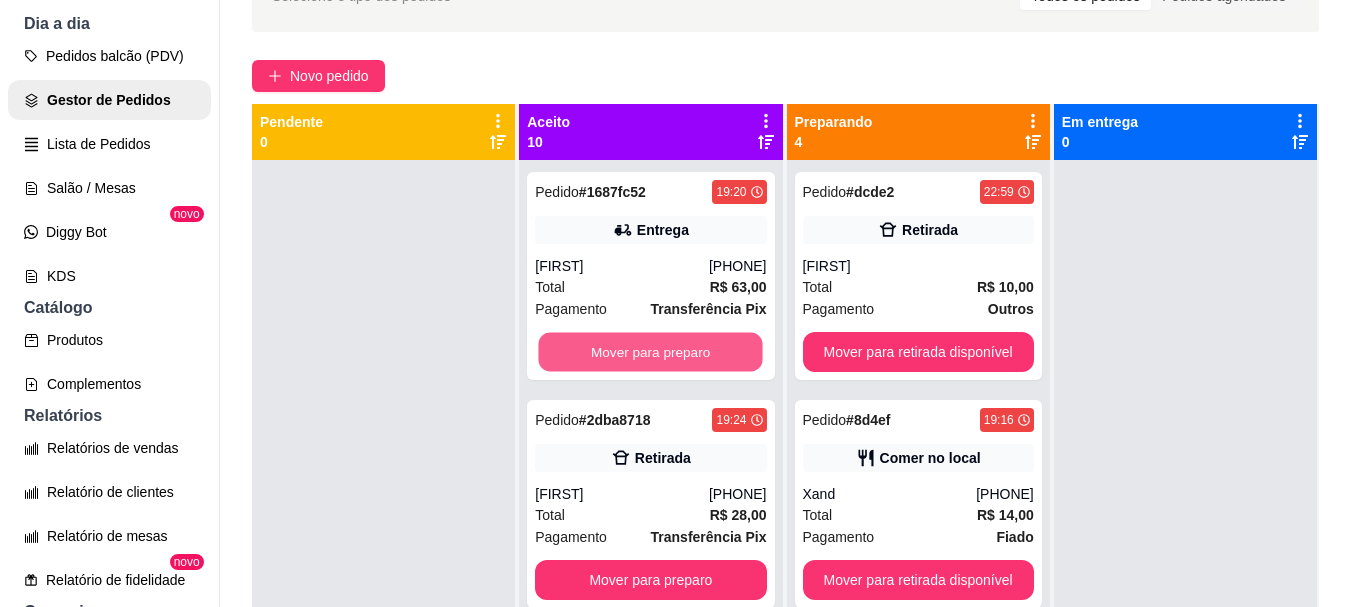 click on "Mover para preparo" at bounding box center (651, 352) 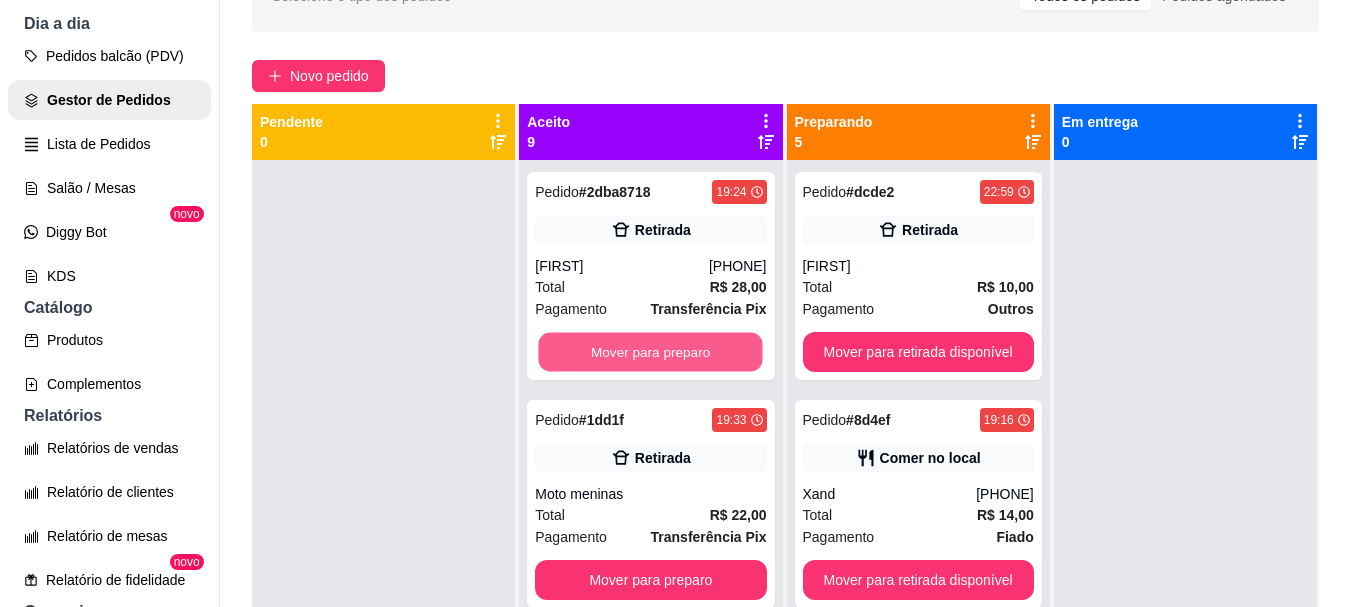 click on "Mover para preparo" at bounding box center (651, 352) 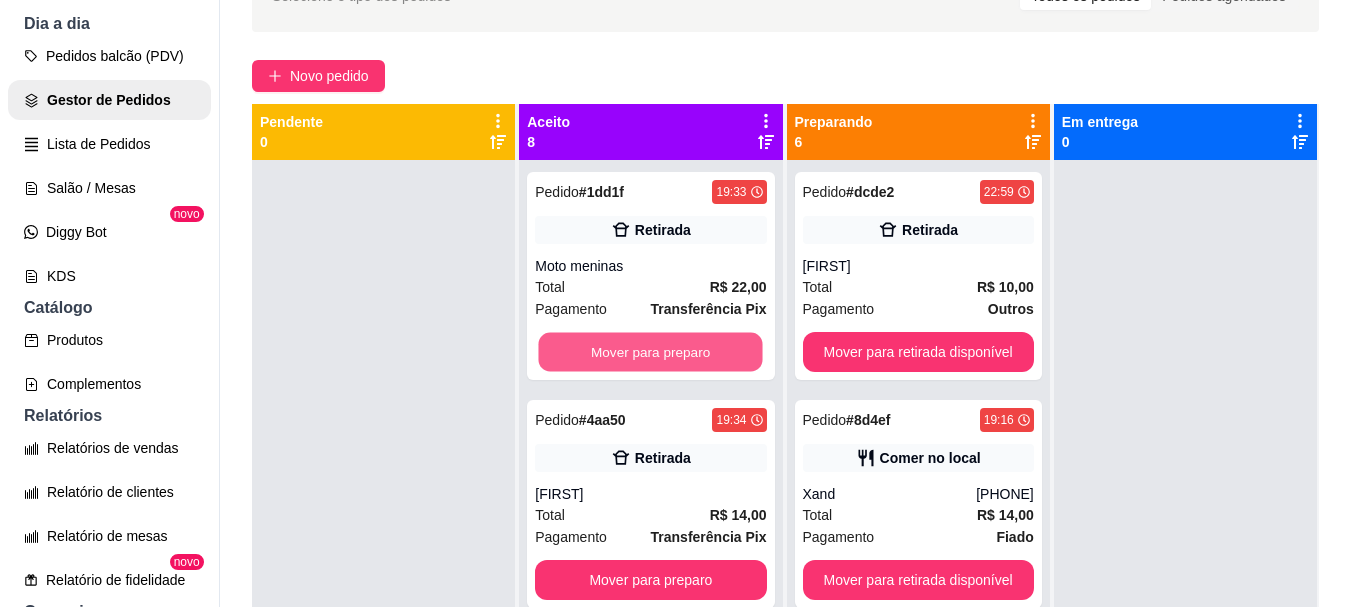 click on "Mover para preparo" at bounding box center [651, 352] 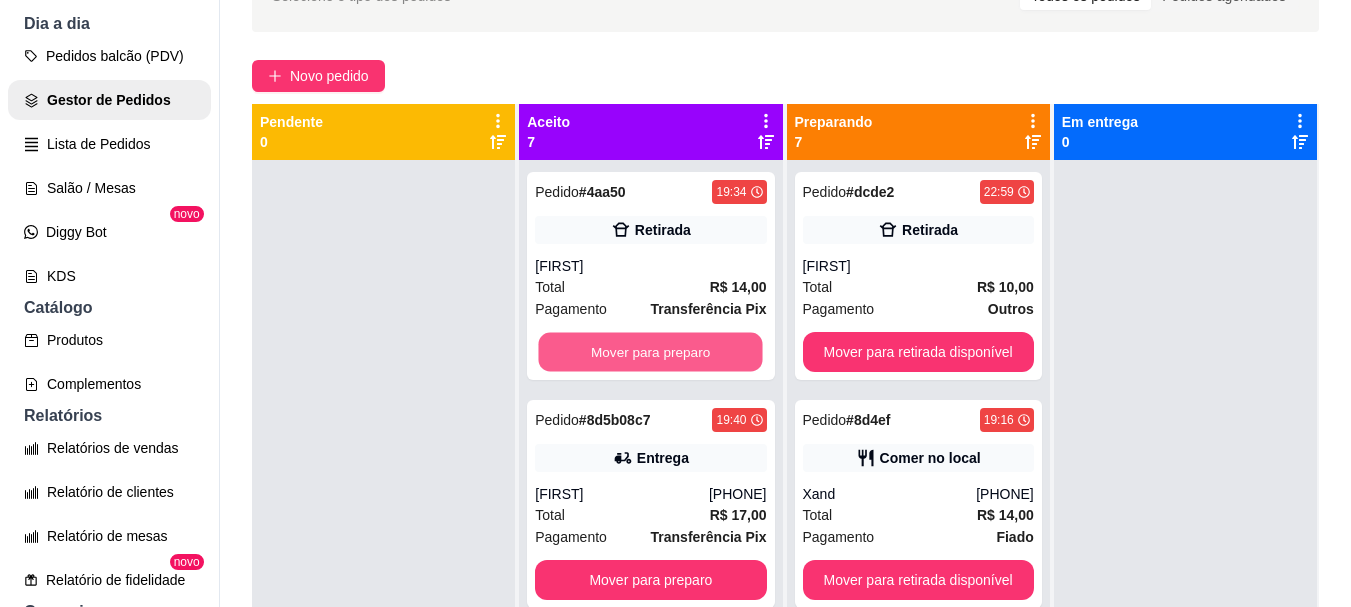 click on "Mover para preparo" at bounding box center (651, 352) 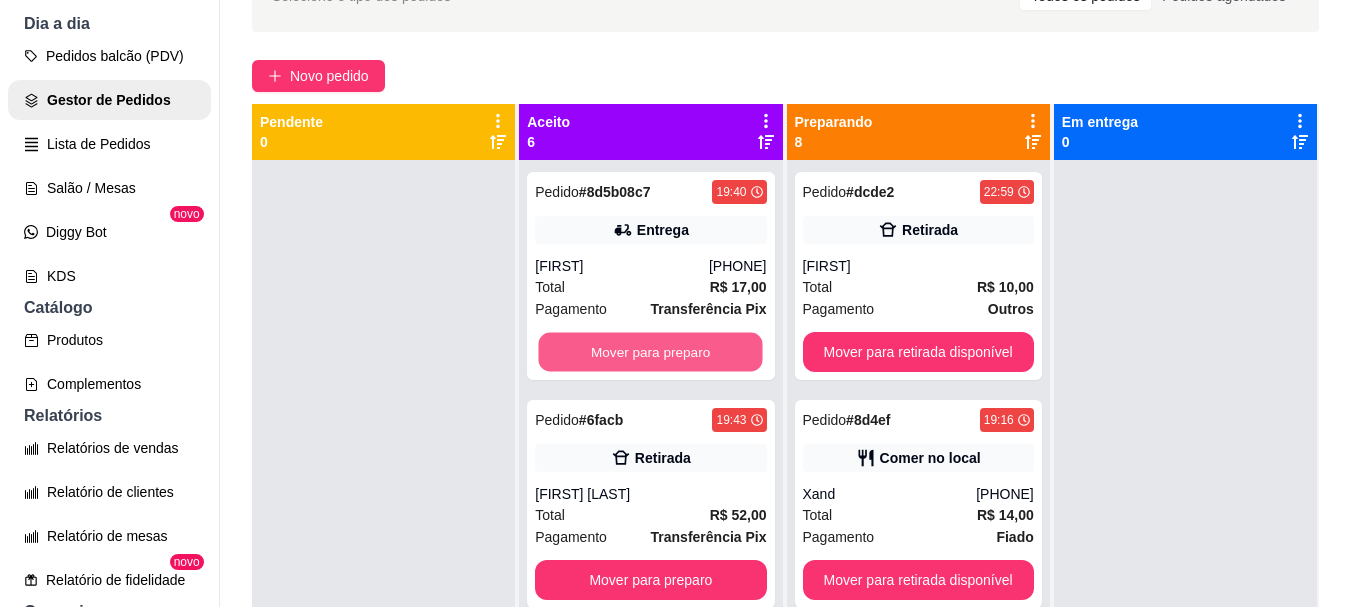 click on "Mover para preparo" at bounding box center (651, 352) 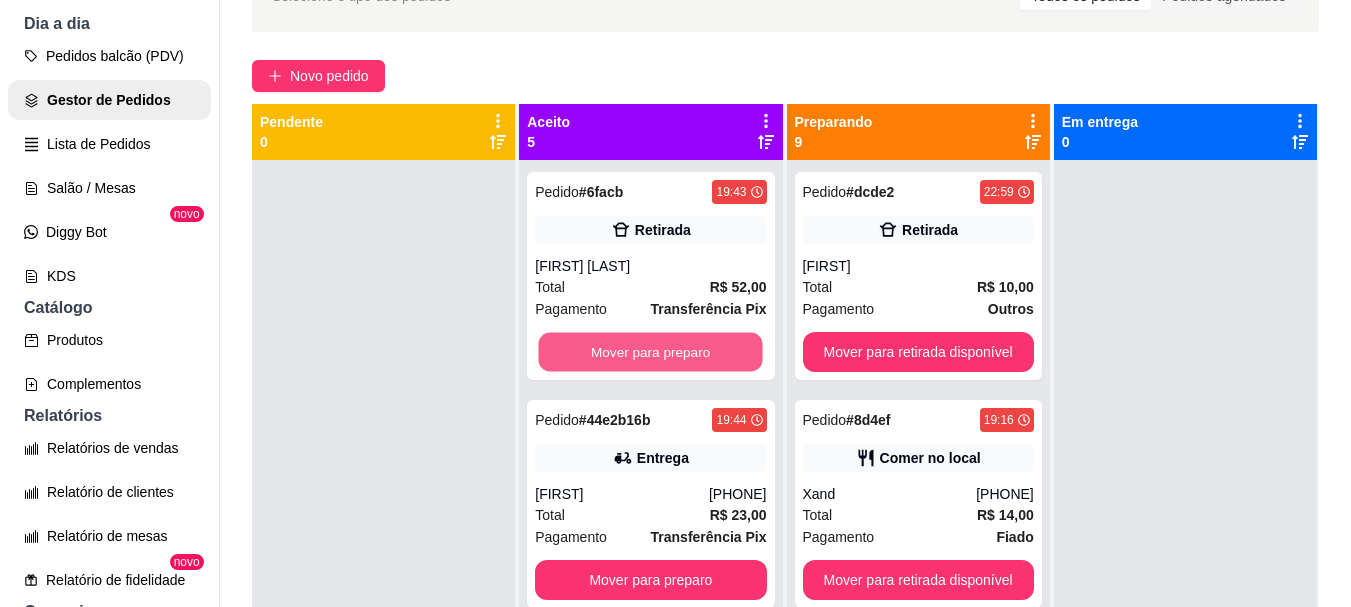 click on "Mover para preparo" at bounding box center (651, 352) 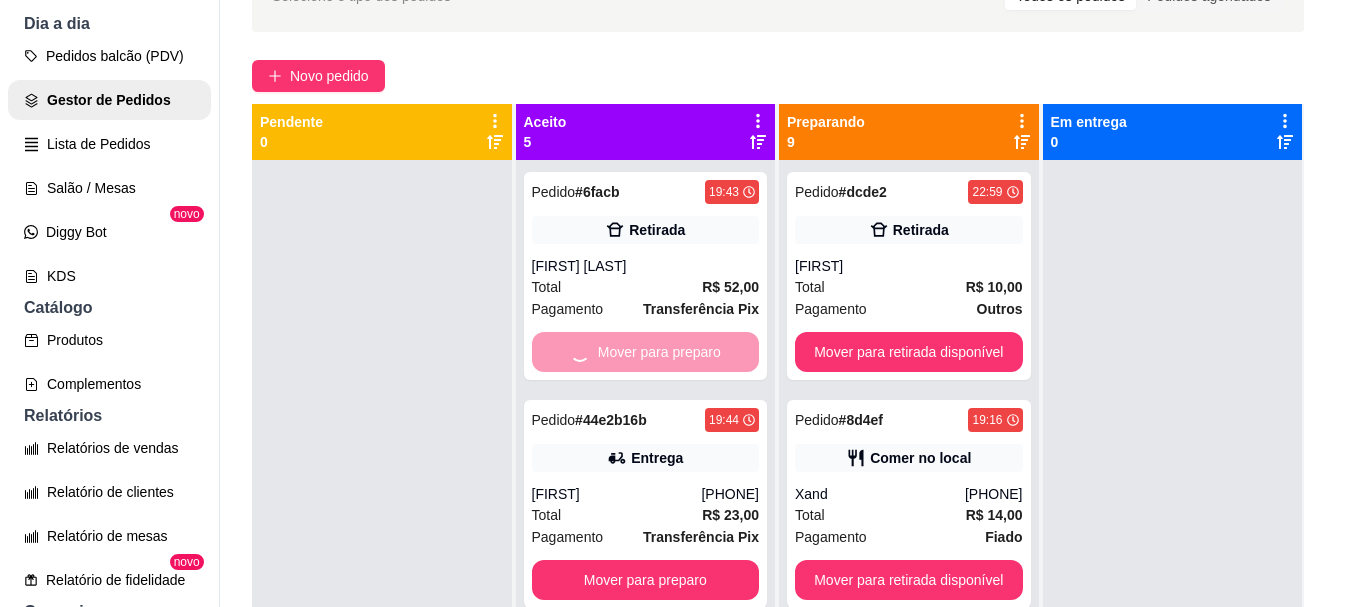 click on "Entrar em contato com o cliente" at bounding box center (675, 347) 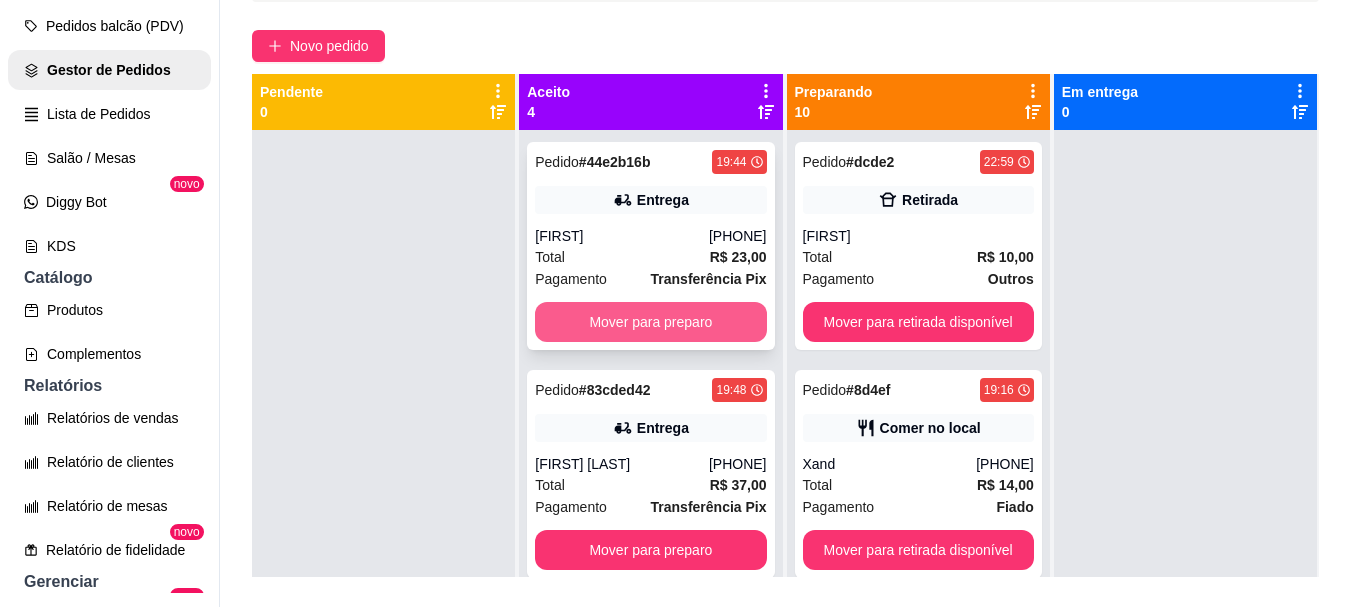 scroll, scrollTop: 32, scrollLeft: 0, axis: vertical 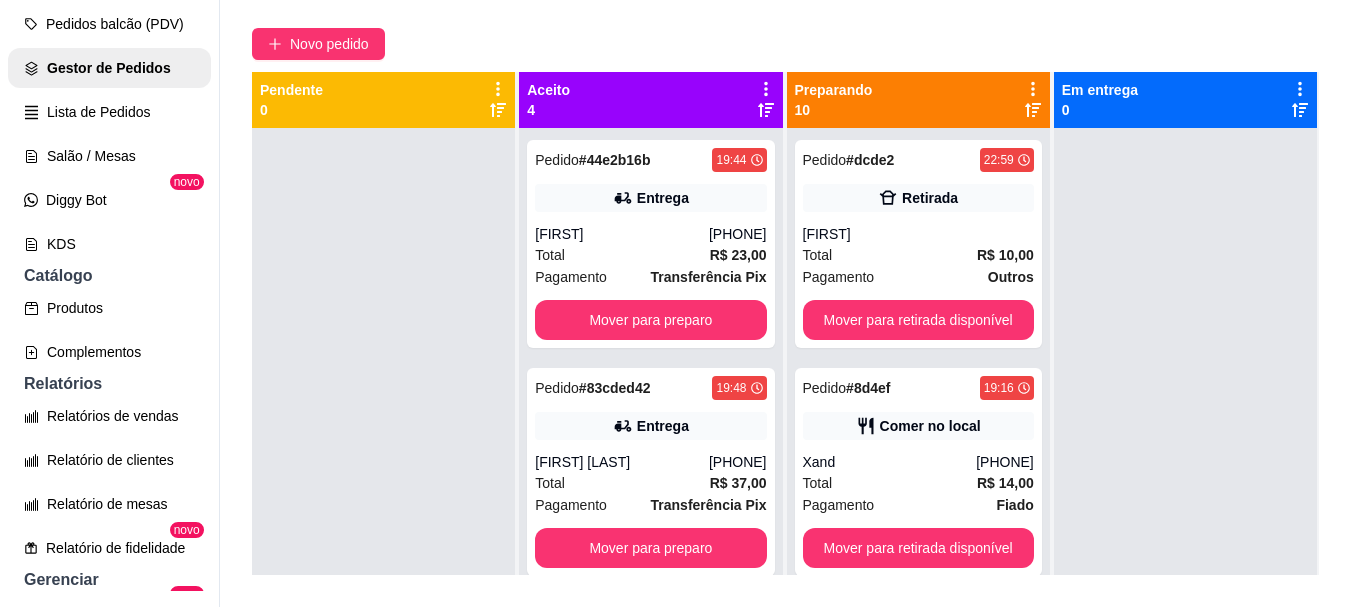 click on "Pedido # 44e2b16b 19:44 Entrega [FIRST] ([PHONE]) Total R$ 23,00 Pagamento Transferência Pix Mover para preparo Pedido # 83cded42 19:48 Entrega [FIRST] [LAST] ([PHONE]) Total R$ 37,00 Pagamento Transferência Pix Mover para preparo Pedido # 736329af 19:48 Retirada [FIRST] ([PHONE]) Total R$ 28,00 Pagamento Transferência Pix Mover para preparo Pedido # 0001-5c715 20:02 Entrega [FIRST] Total R$ 69,00 Pagamento Transferência Pix Mover para preparo" at bounding box center (650, 431) 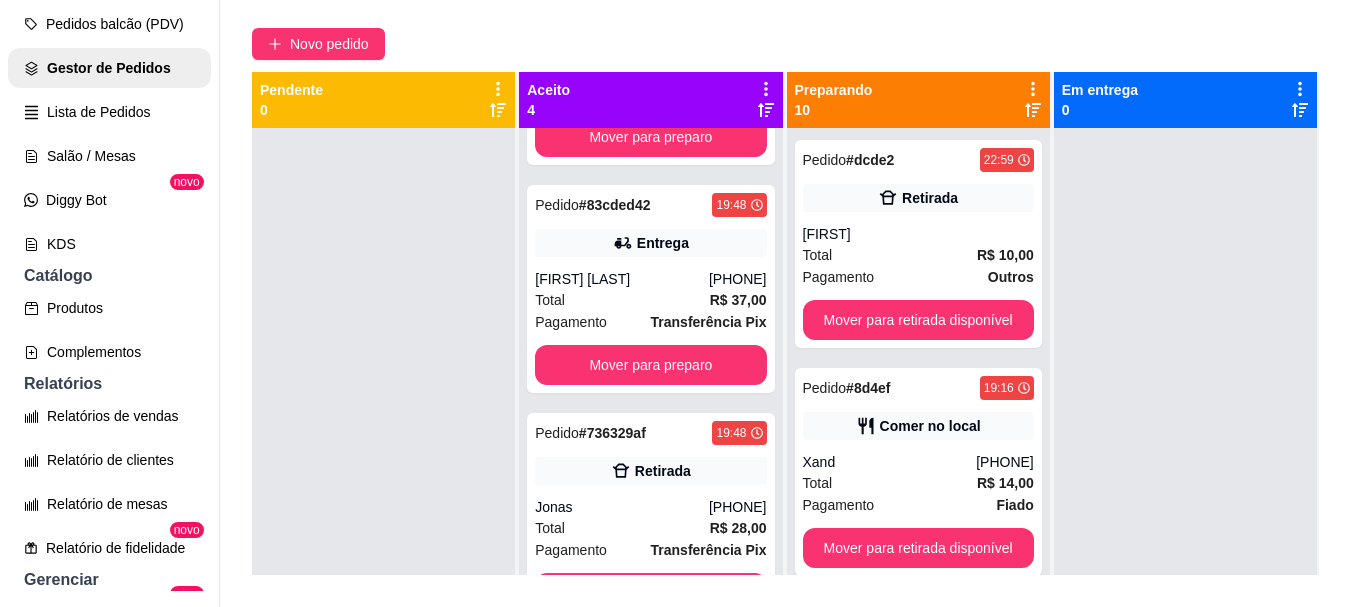 scroll, scrollTop: 325, scrollLeft: 0, axis: vertical 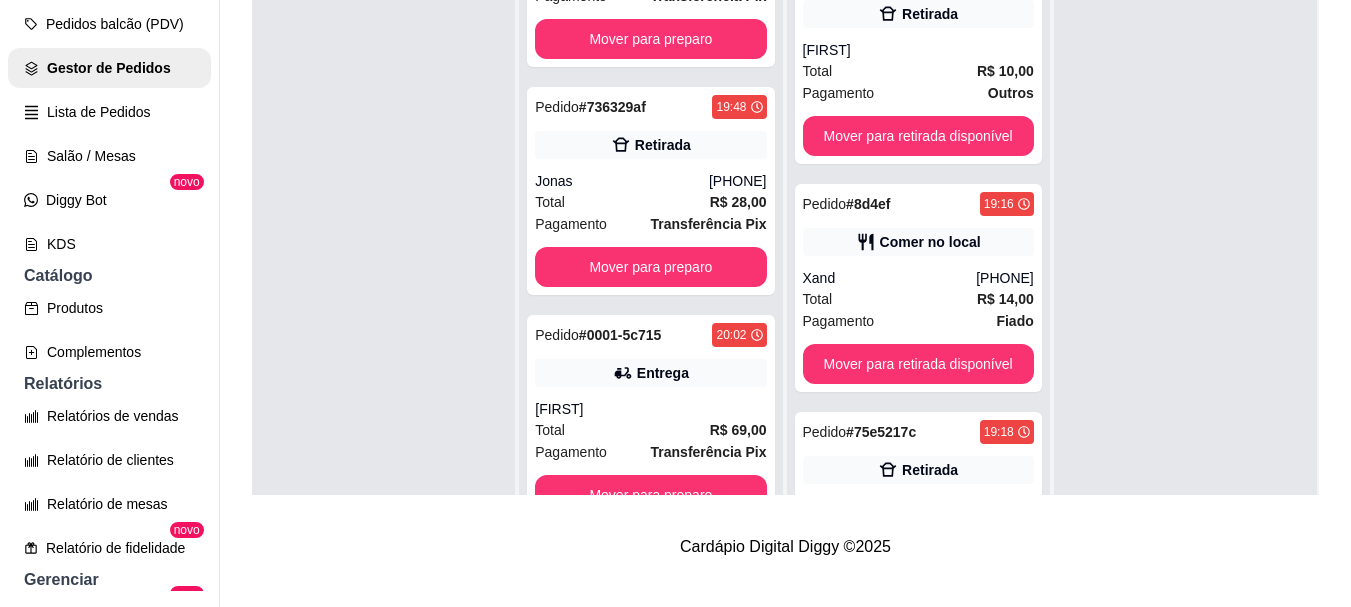 click at bounding box center [1185, 247] 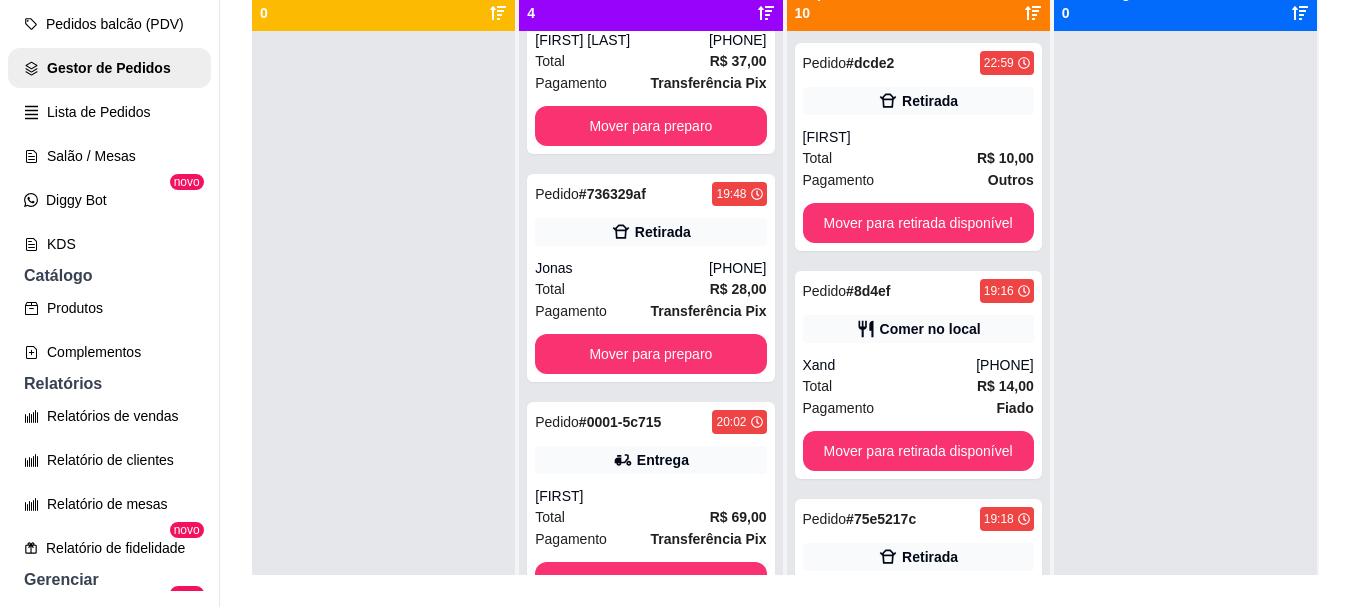 scroll, scrollTop: 44, scrollLeft: 0, axis: vertical 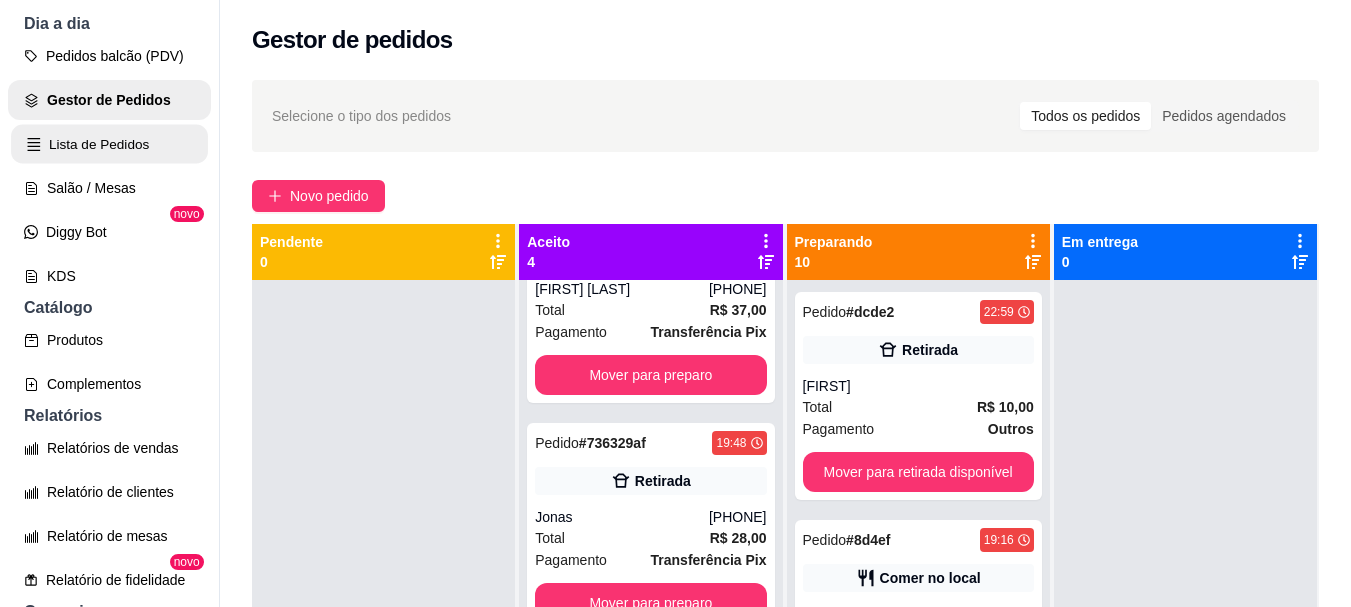 click on "Lista de Pedidos" at bounding box center (109, 144) 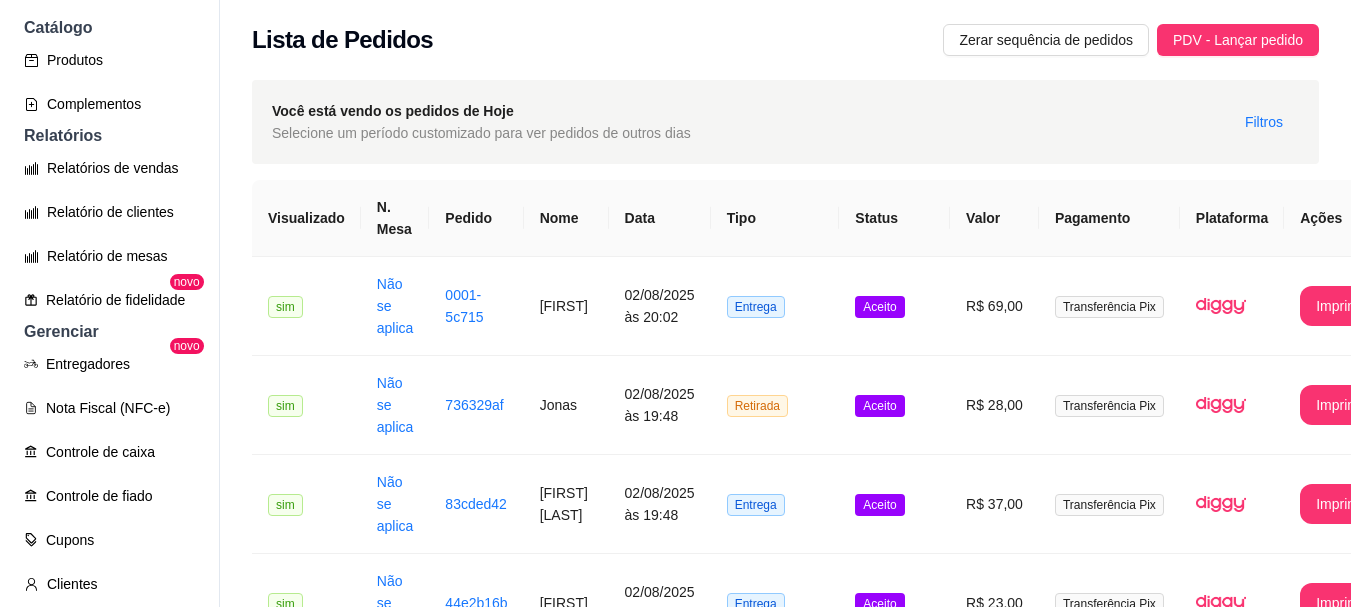 click on "Lista de Pedidos Zerar sequência de pedidos PDV - Lançar pedido" at bounding box center [785, 40] 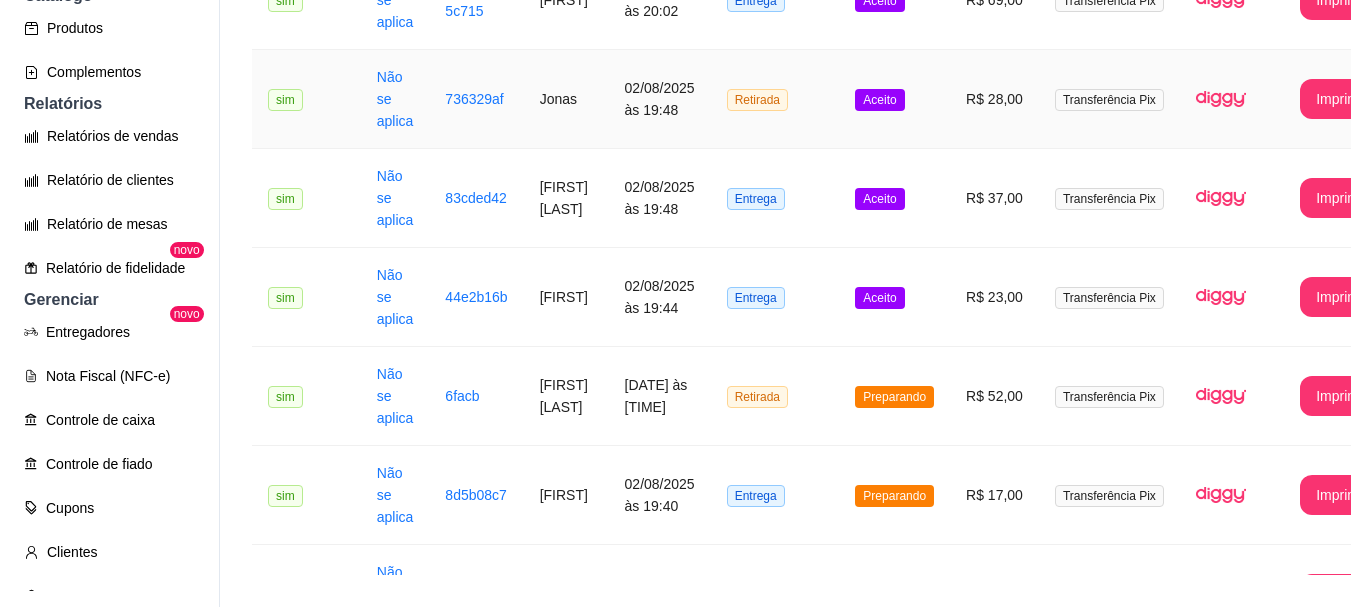 scroll, scrollTop: 39, scrollLeft: 0, axis: vertical 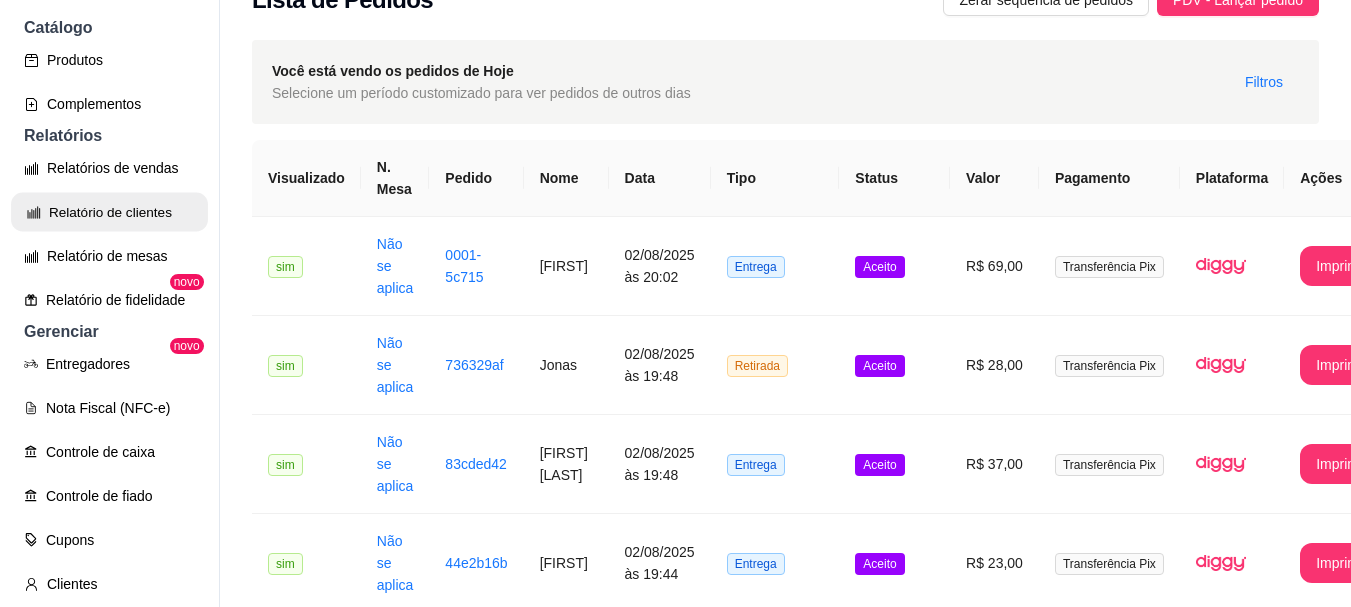 click on "Relatório de clientes" at bounding box center (109, 212) 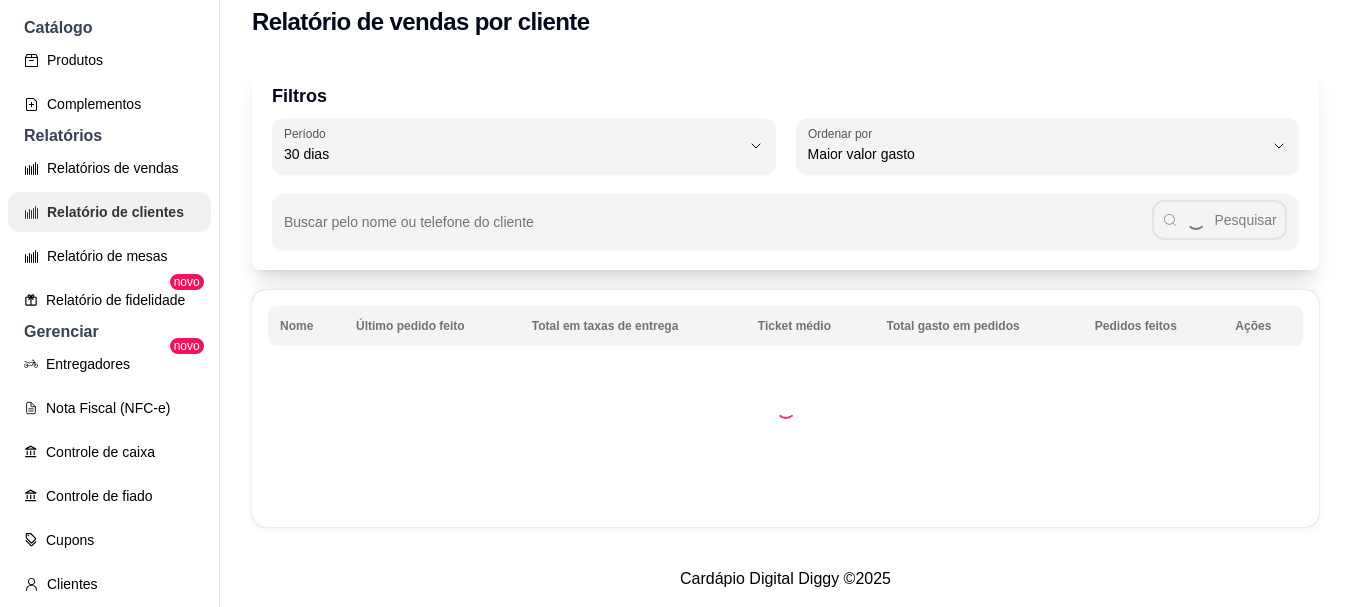 scroll, scrollTop: 0, scrollLeft: 0, axis: both 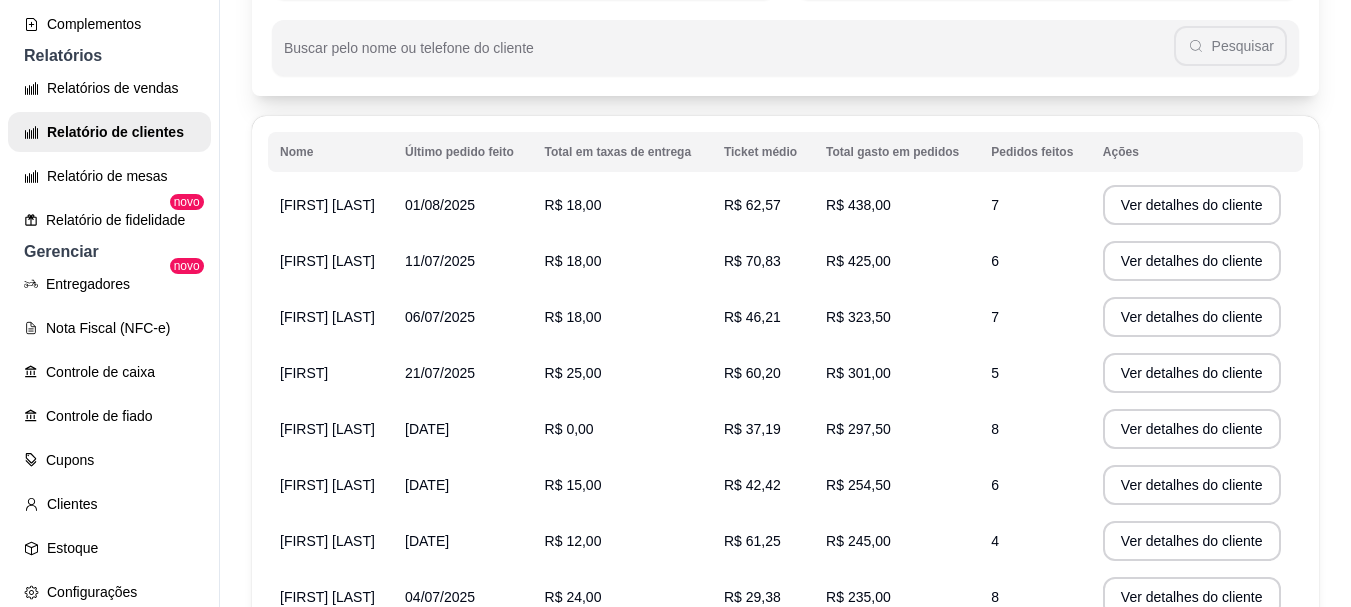 click on "Pedidos feitos" at bounding box center [1035, 152] 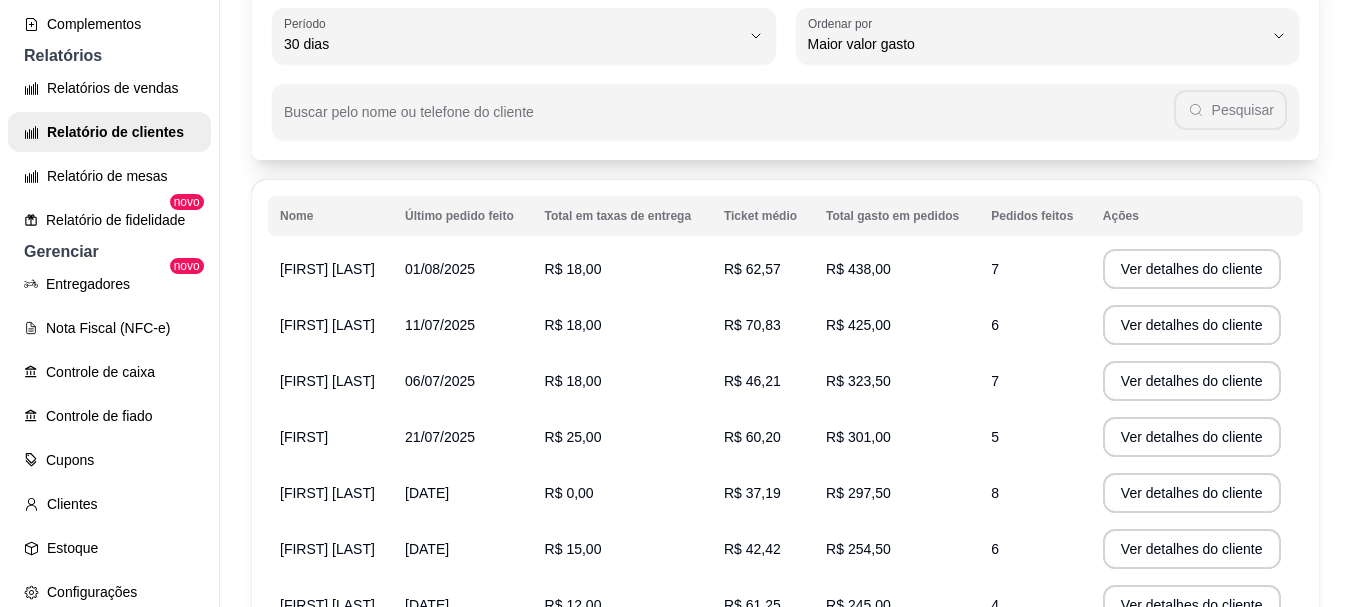 scroll, scrollTop: 62, scrollLeft: 0, axis: vertical 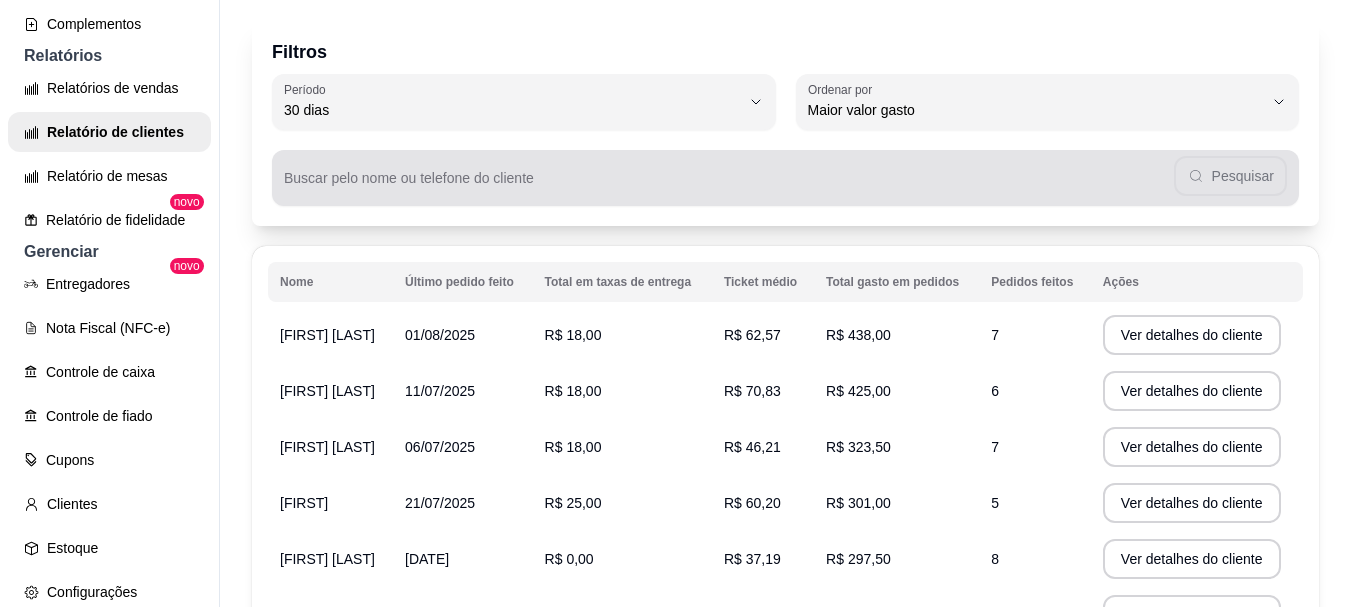click on "Pesquisar" at bounding box center [785, 178] 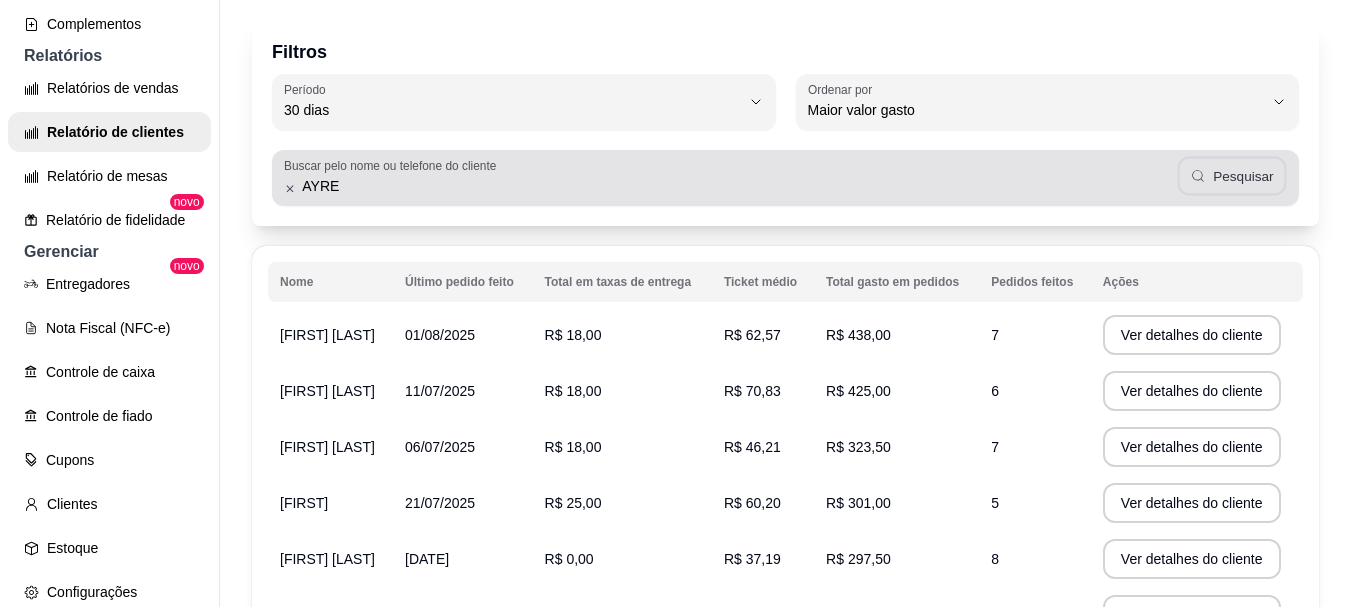 click on "Pesquisar" at bounding box center (1231, 176) 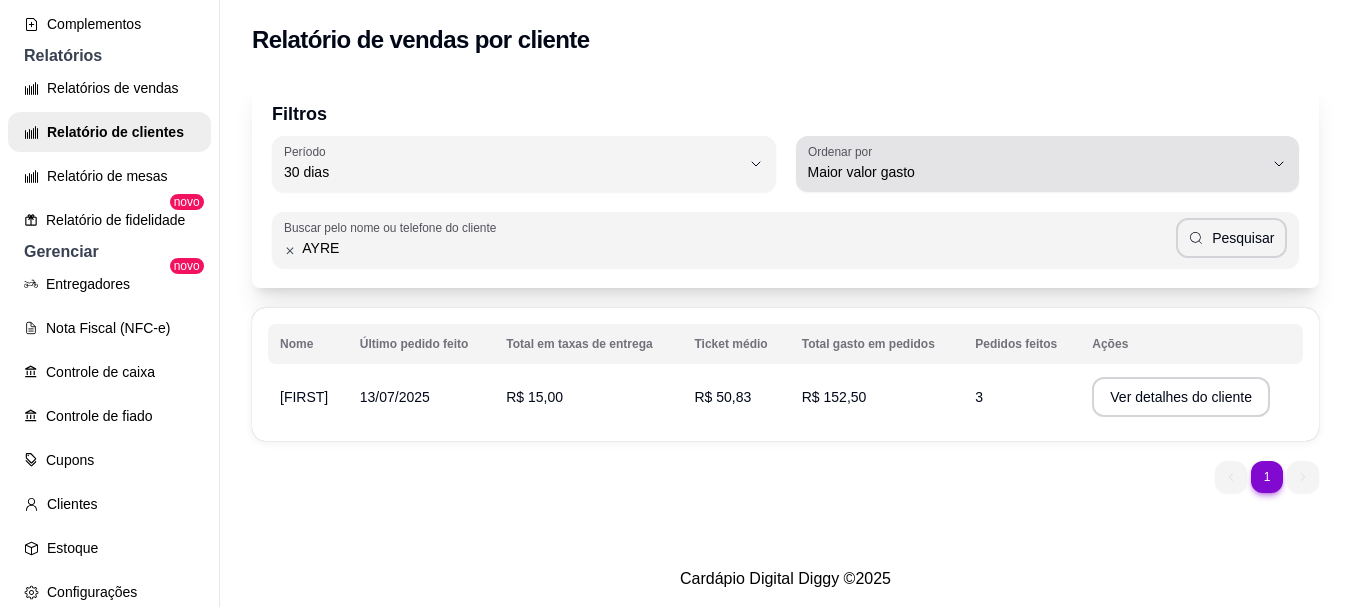 scroll, scrollTop: 0, scrollLeft: 0, axis: both 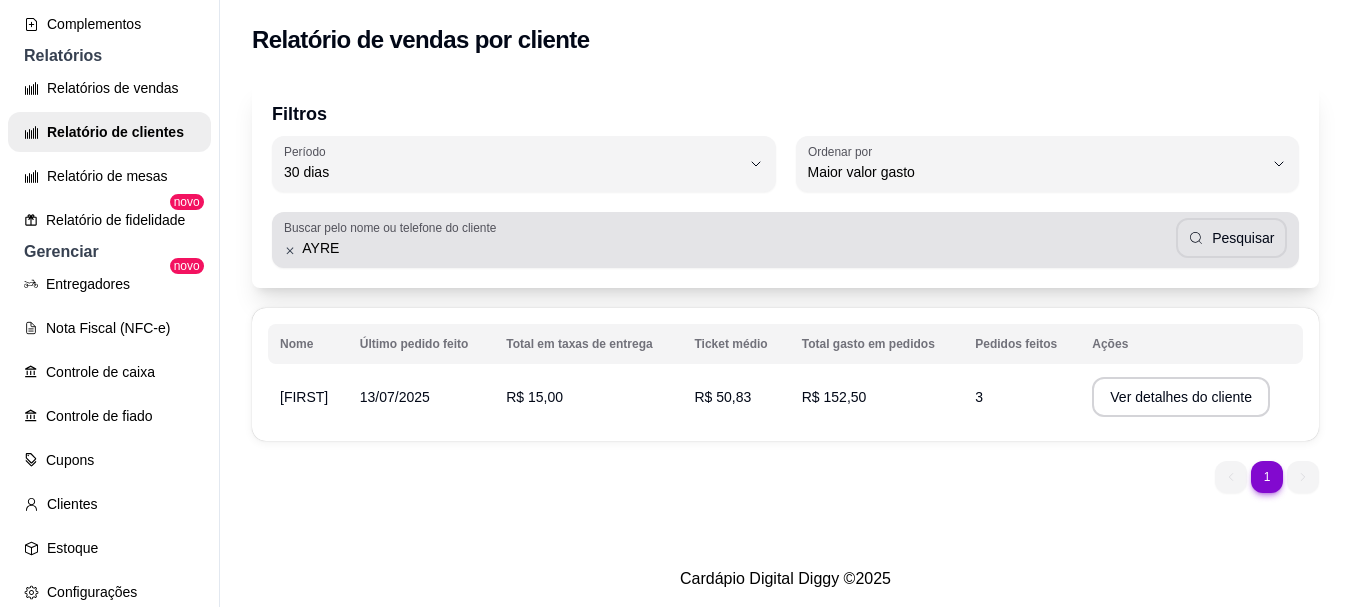 click on "Buscar pelo nome ou telefone do cliente [NAME] Pesquisar" at bounding box center [785, 240] 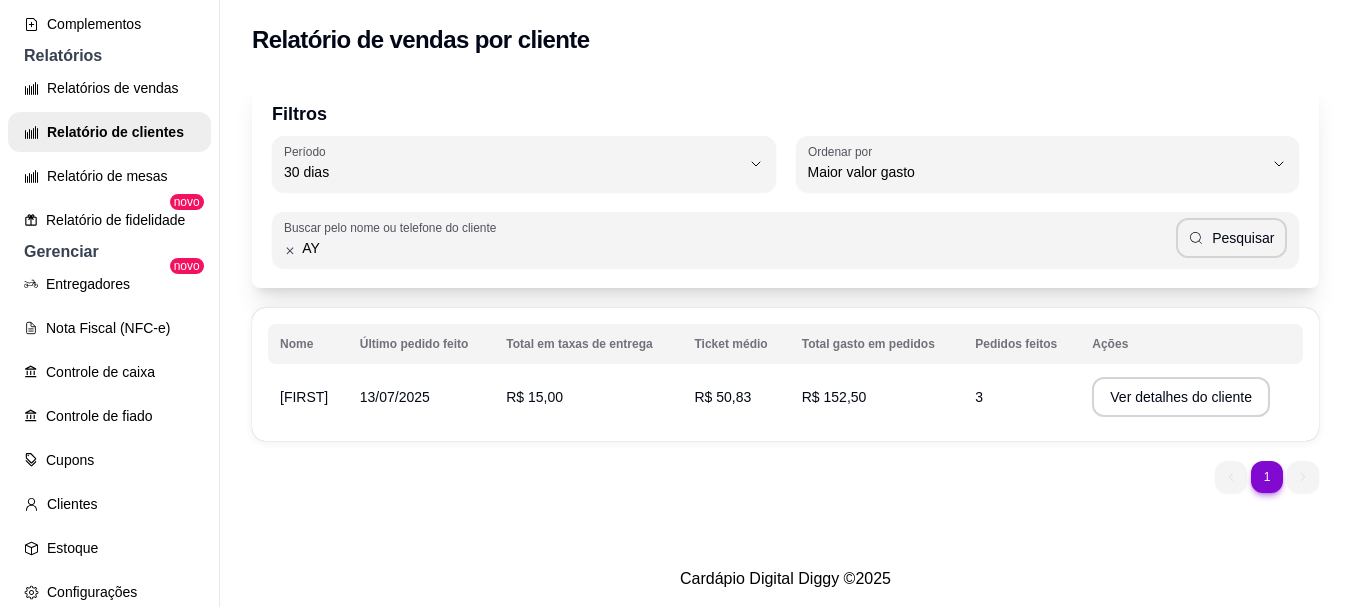 type on "A" 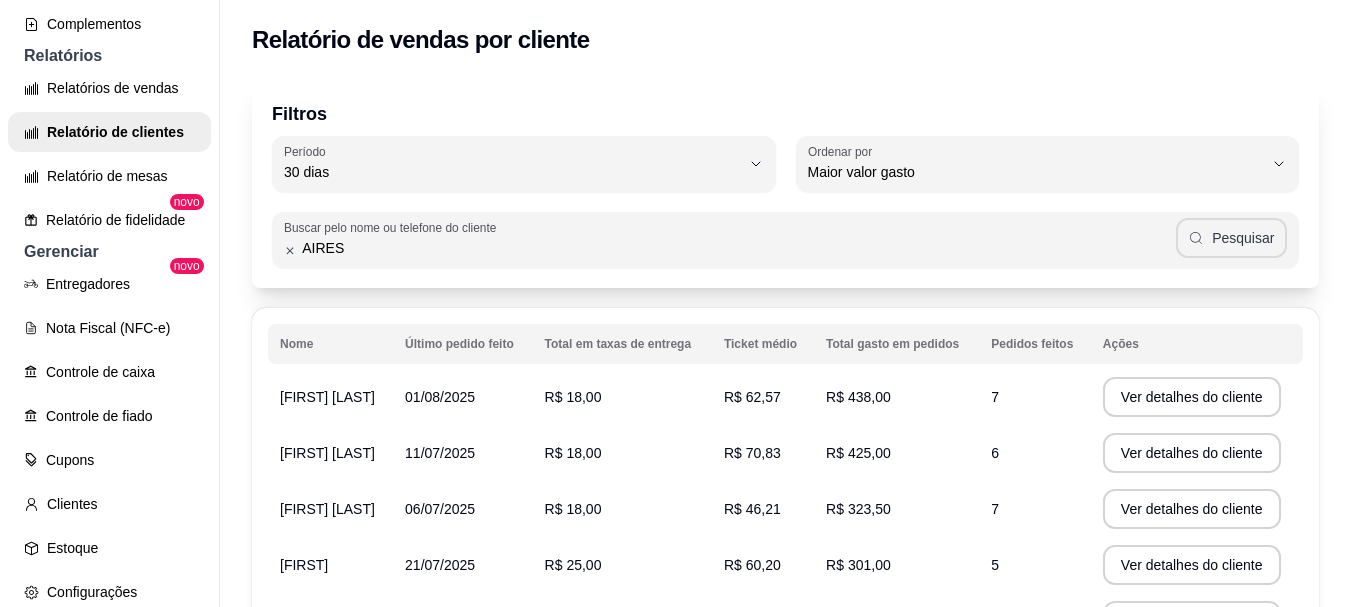 type on "AIRES" 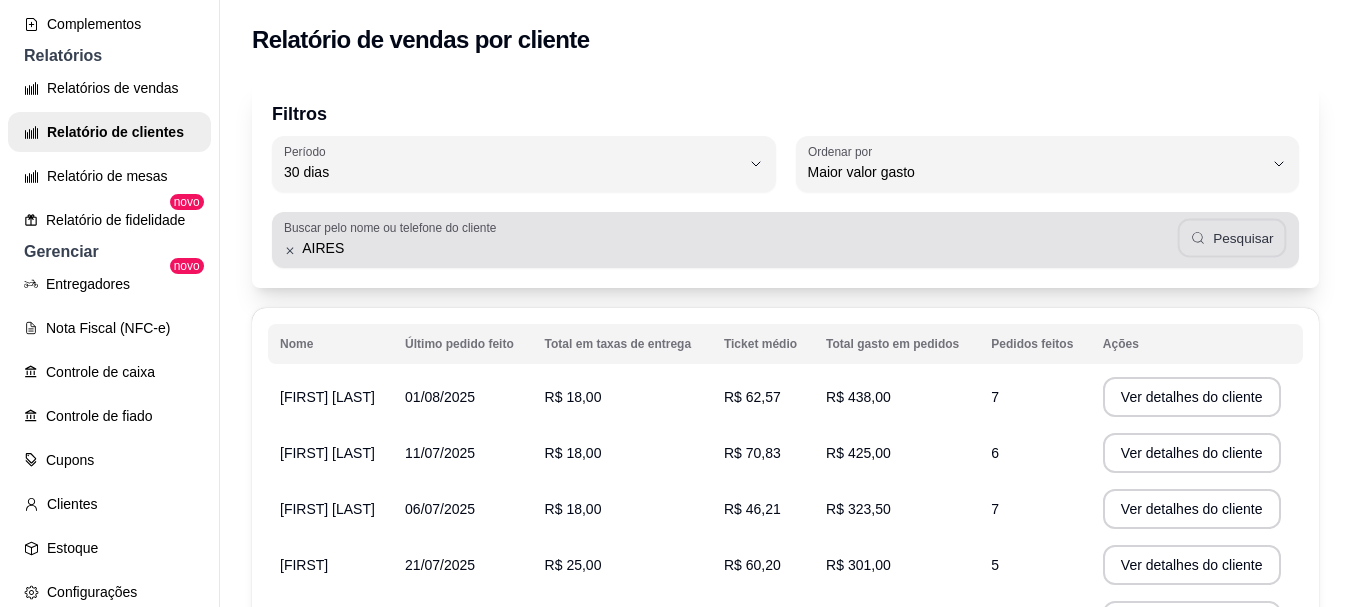 click on "Pesquisar" at bounding box center [1231, 238] 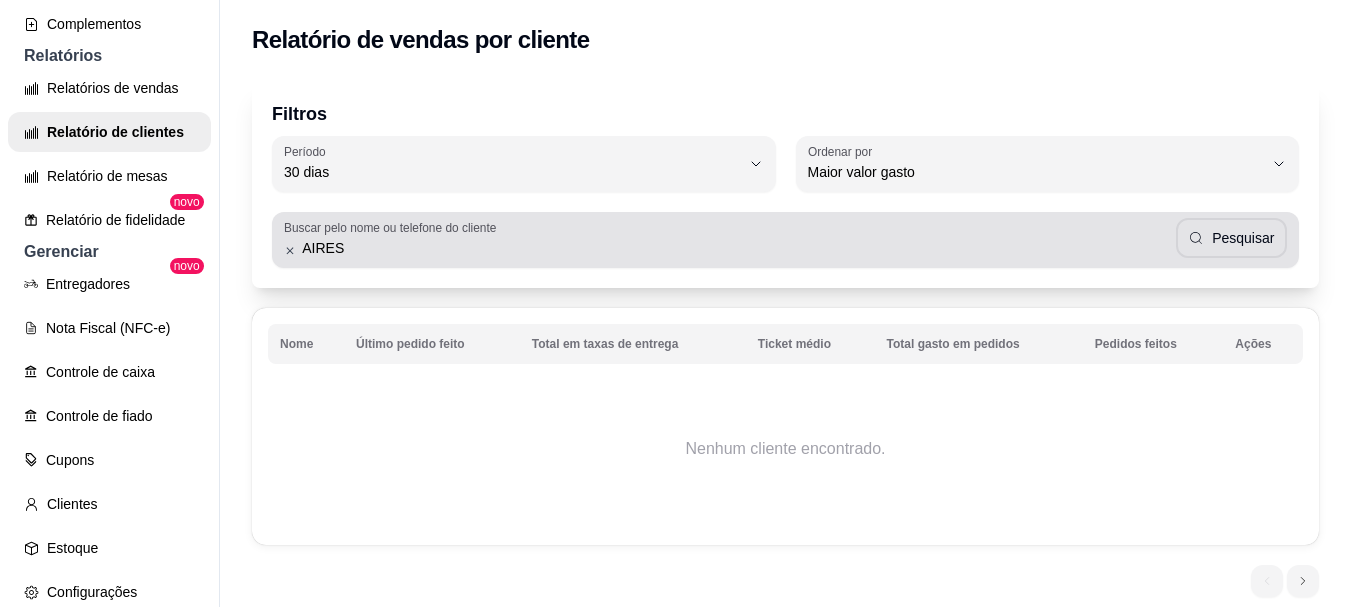 click 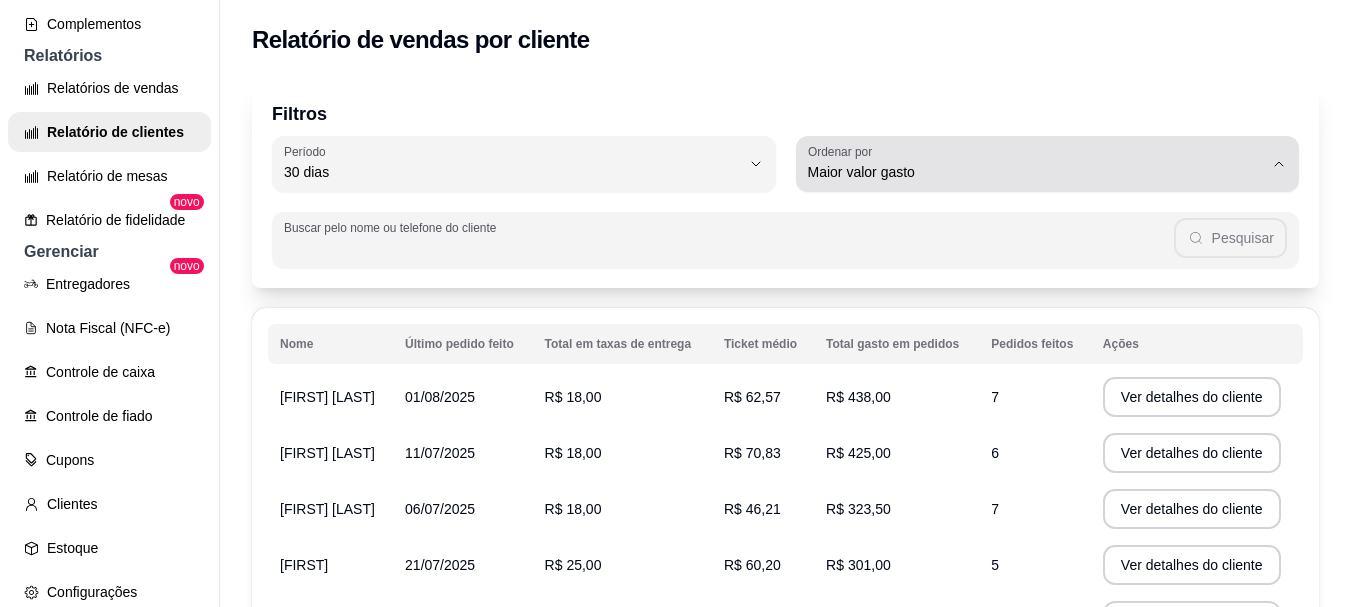 click on "Maior valor gasto" at bounding box center (1036, 172) 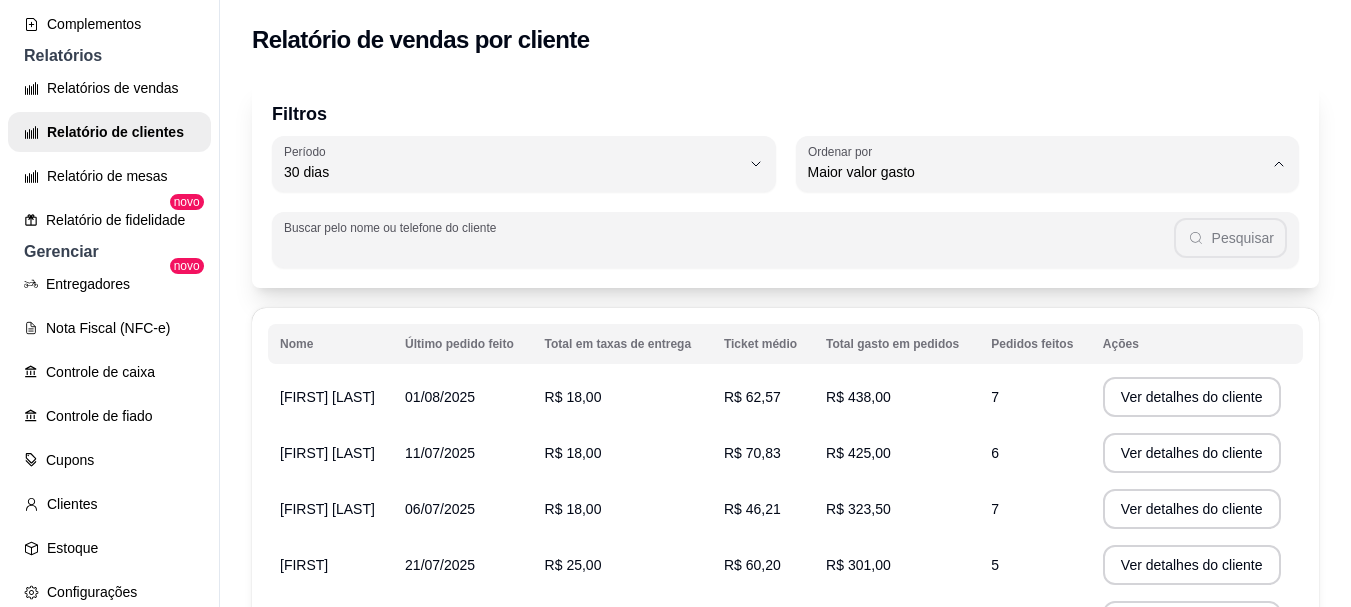 click on "Maior número de pedidos" at bounding box center [1026, 219] 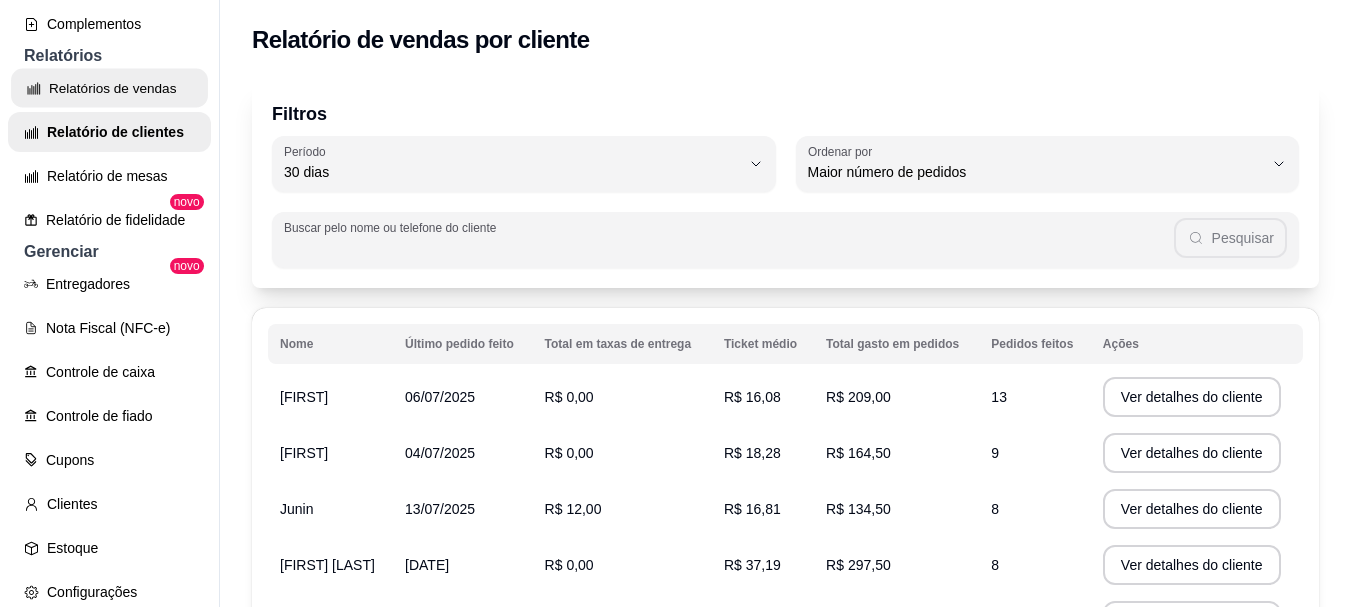 click on "Relatórios de vendas" at bounding box center [109, 88] 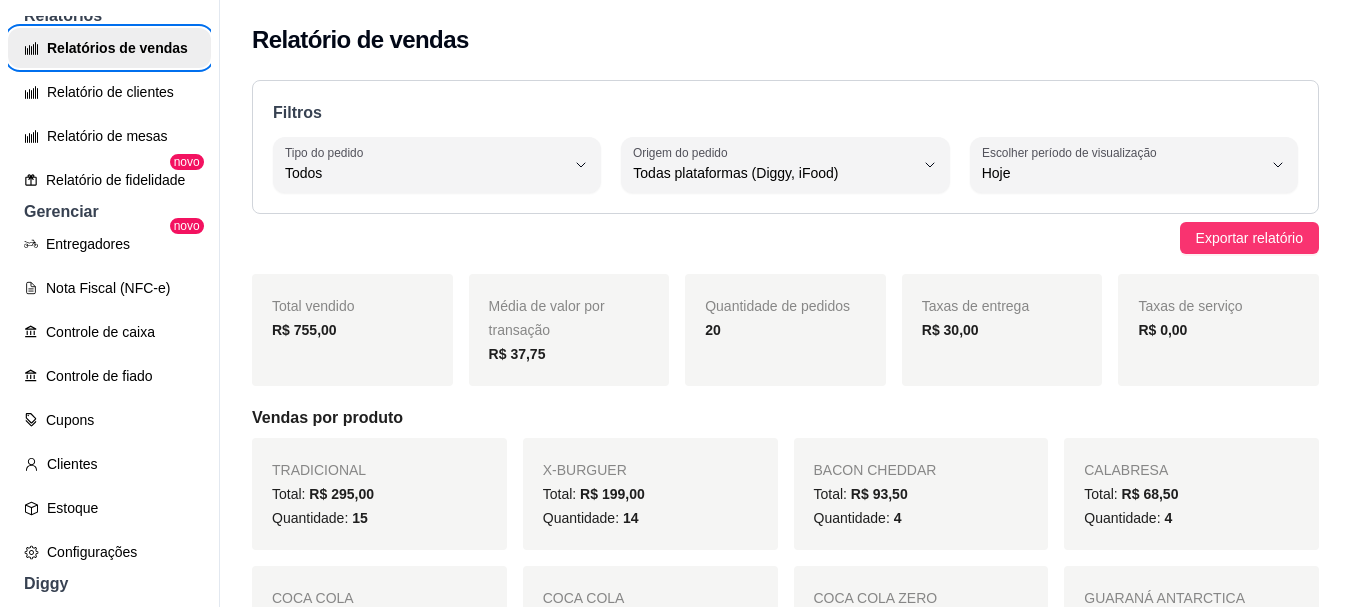 scroll, scrollTop: 670, scrollLeft: 0, axis: vertical 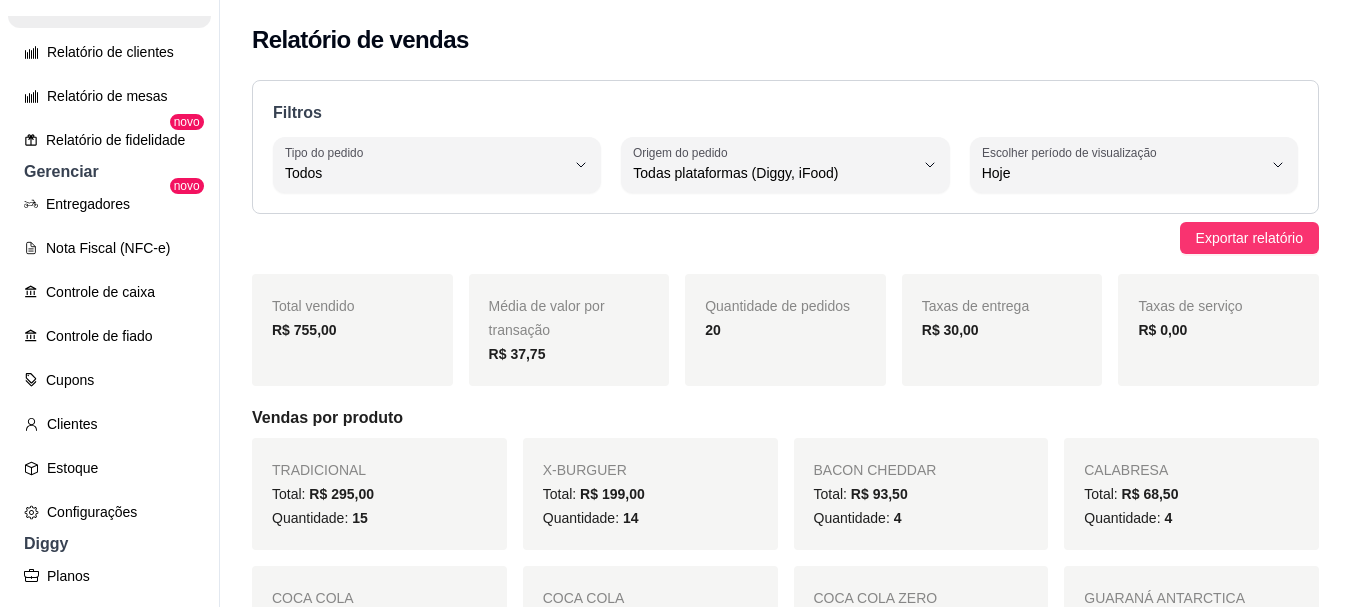 click on "Filtros ALL Tipo do pedido Todos Entrega Retirada Mesa Consumo local Tipo do pedido Todos ALL Origem do pedido Todas plataformas (Diggy, iFood) Diggy iFood Origem do pedido Todas plataformas (Diggy, iFood) 0 Escolher período de visualização Hoje Ontem  7 dias 15 dias 30 dias 45 dias Customizado Escolher período de visualização Hoje Exportar relatório Total vendido R$ 755,00 Média de valor por transação R$ 37,75 Quantidade de pedidos 20 Taxas de entrega R$ 30,00 Taxas de serviço R$ 0,00 Vendas por produto TRADICIONAL Total:   R$ 295,00 Quantidade:   15 X-BURGUER  Total:   R$ 199,00 Quantidade:   14 BACON CHEDDAR Total:   R$ 93,50 Quantidade:   4 CALABRESA Total:   R$ 68,50 Quantidade:   4 COCA COLA Total:   R$ 30,00 Quantidade:   3 COCA COLA Total:   R$ 24,00 Quantidade:   4 COCA COLA ZERO Total:   R$ 10,00 Quantidade:   1 GUARANÁ ANTARCTICA Total:   R$ 5,00 Quantidade:   1 Vendas por meio de pagamento Transferência Pix   OFFLINE  -   DIGGY Total:   R$ 521,50 Quantidade:   14    -" at bounding box center [785, 1446] 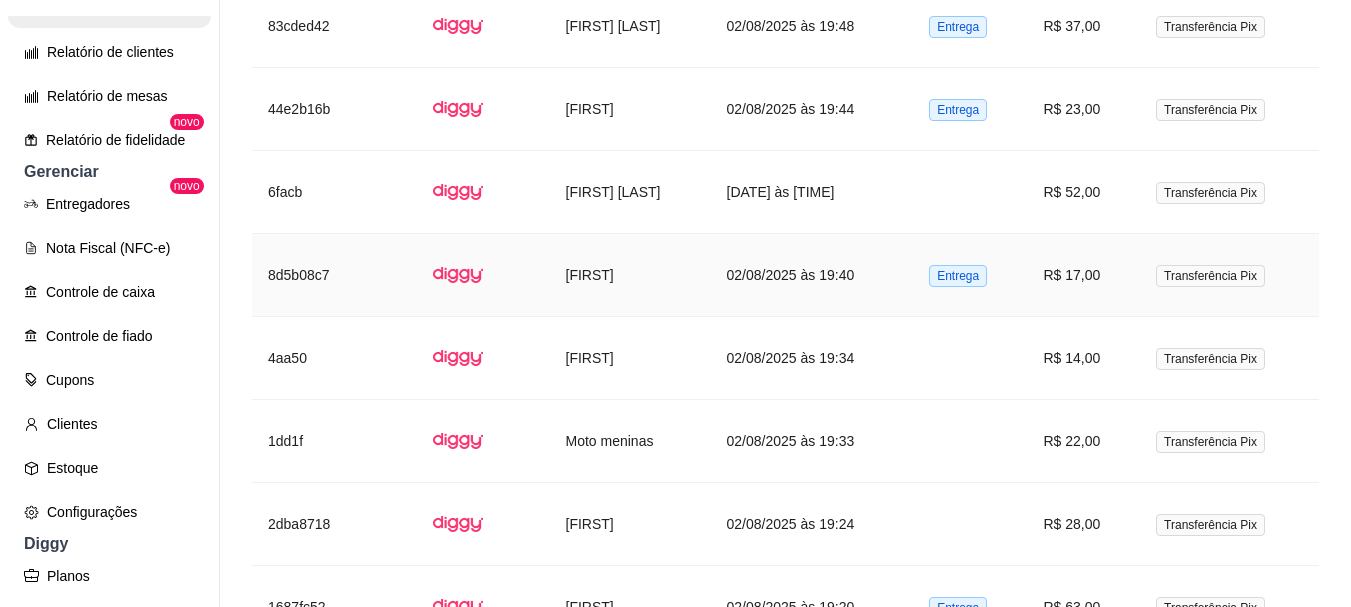 scroll, scrollTop: 2205, scrollLeft: 0, axis: vertical 